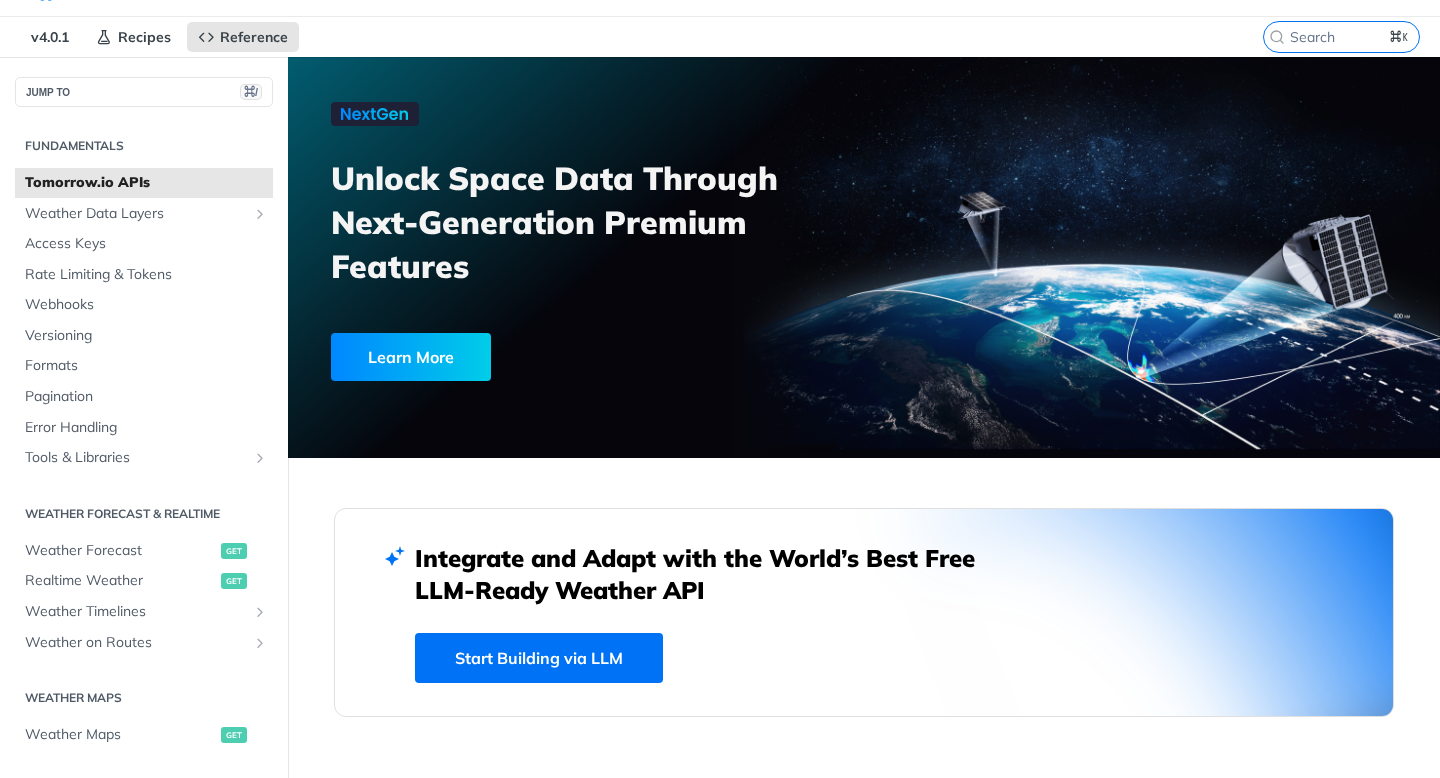 scroll, scrollTop: 0, scrollLeft: 0, axis: both 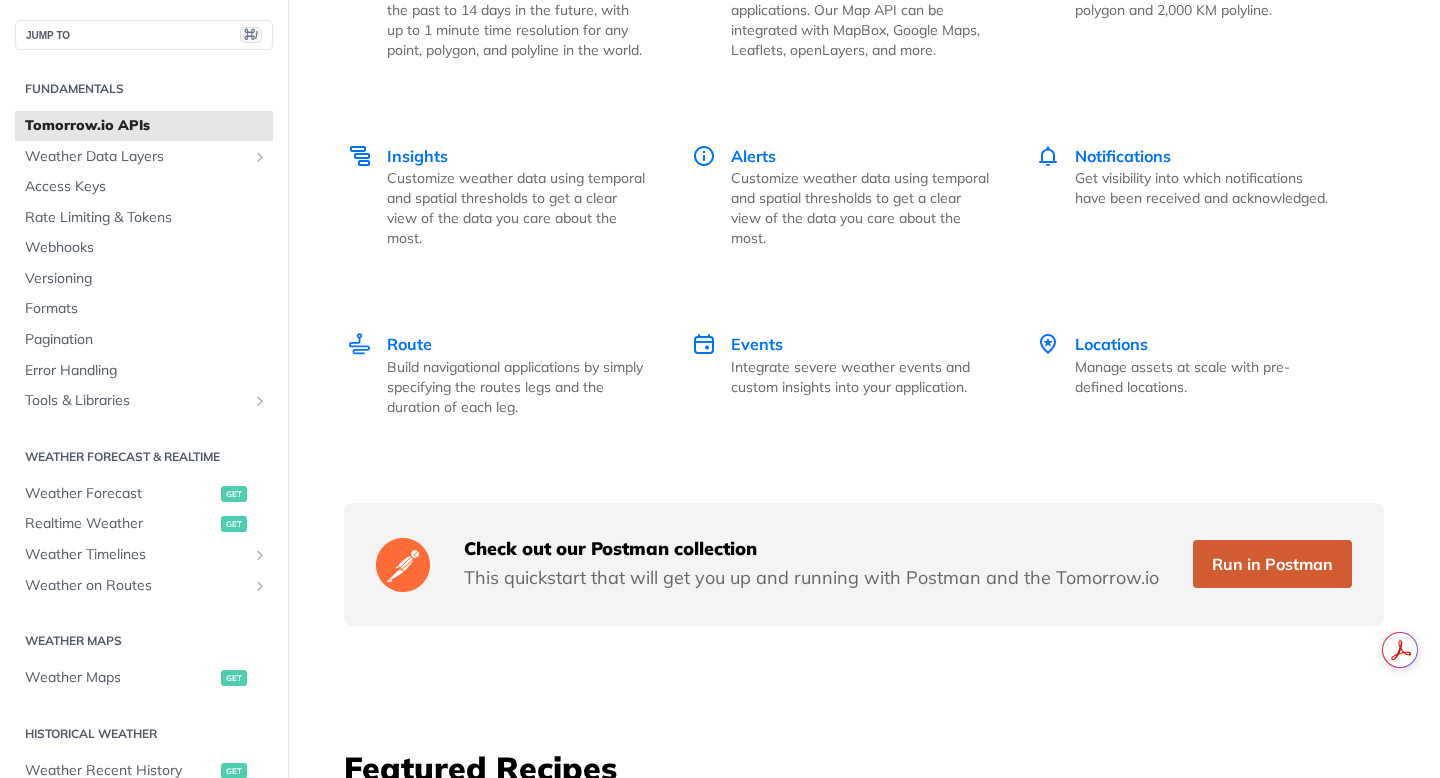 click on "Run in Postman" at bounding box center (1272, 564) 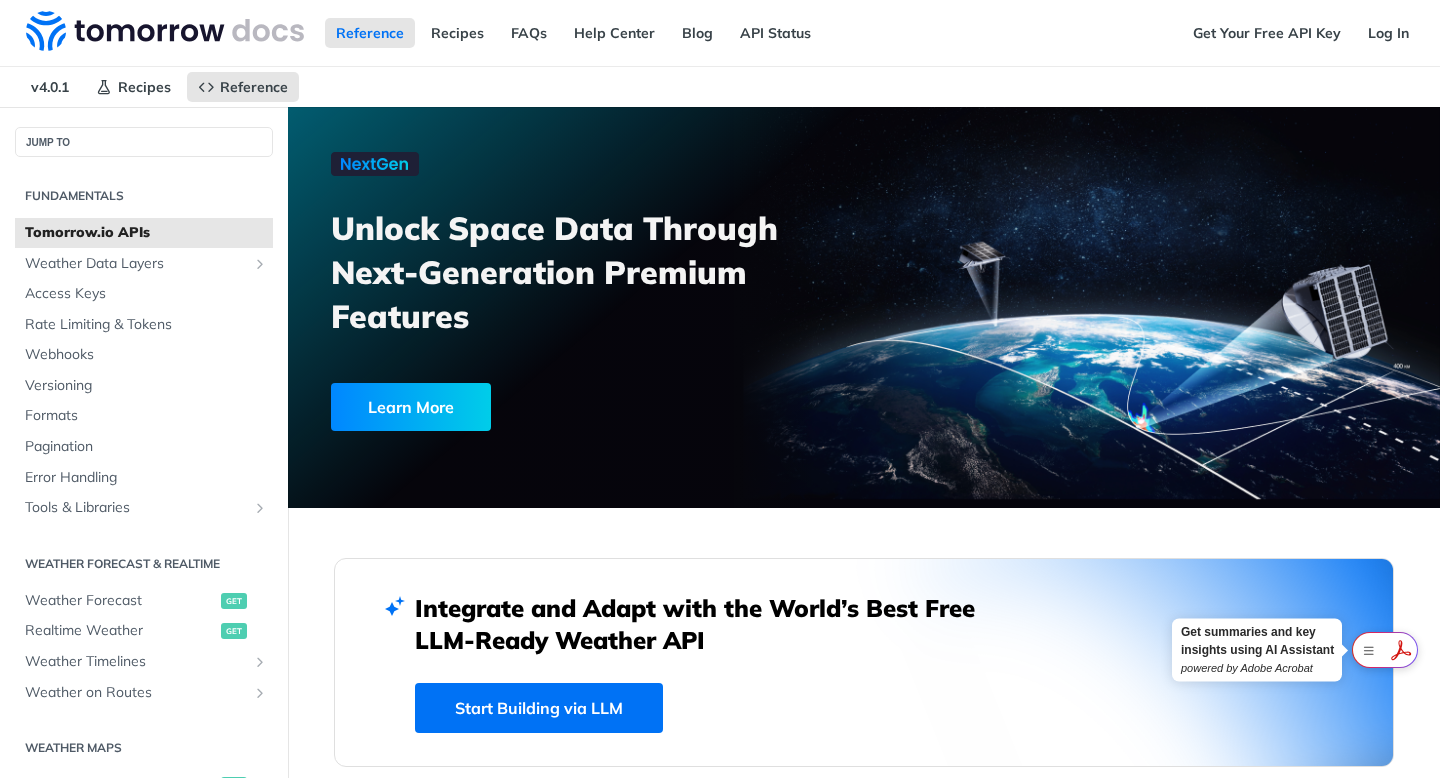 scroll, scrollTop: 0, scrollLeft: 0, axis: both 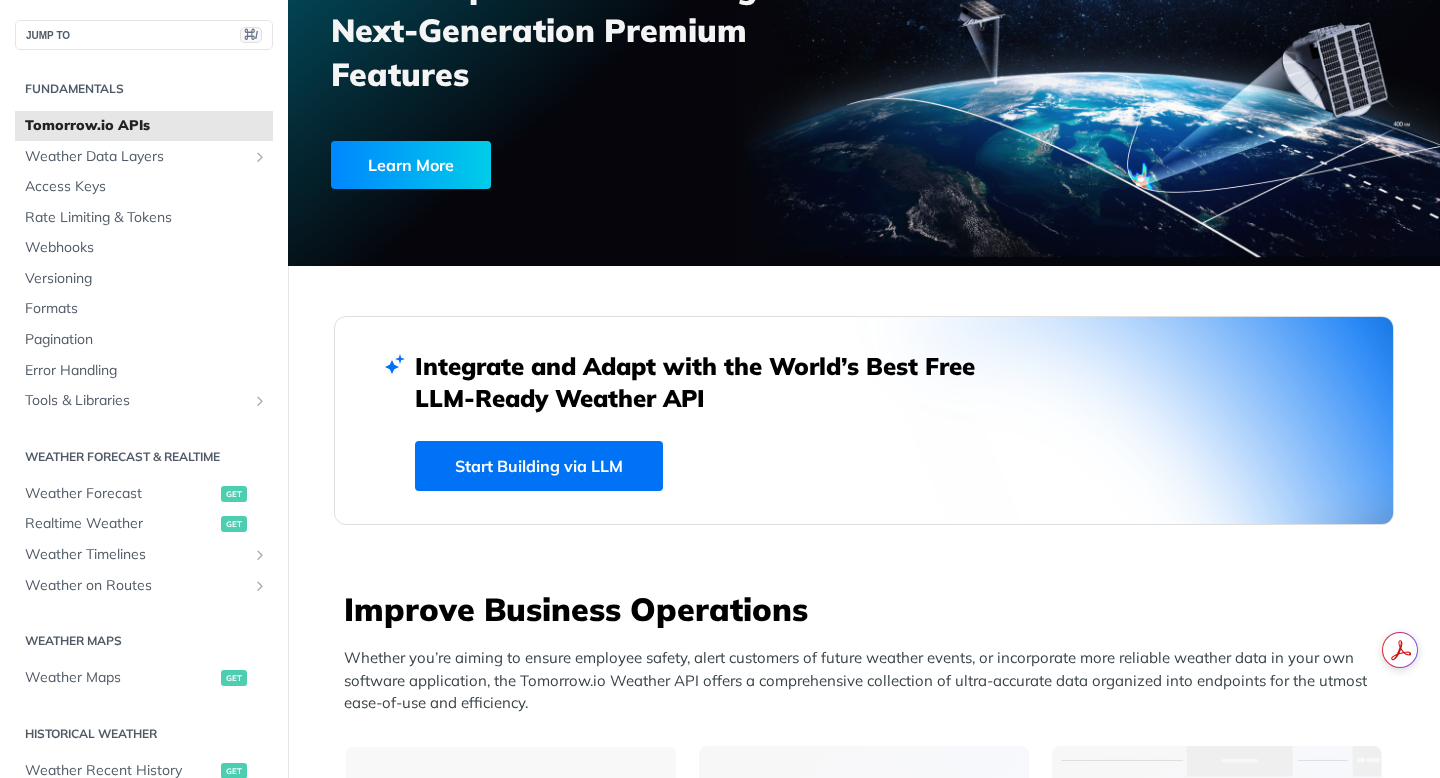 click on "Tomorrow.io APIs" at bounding box center (146, 126) 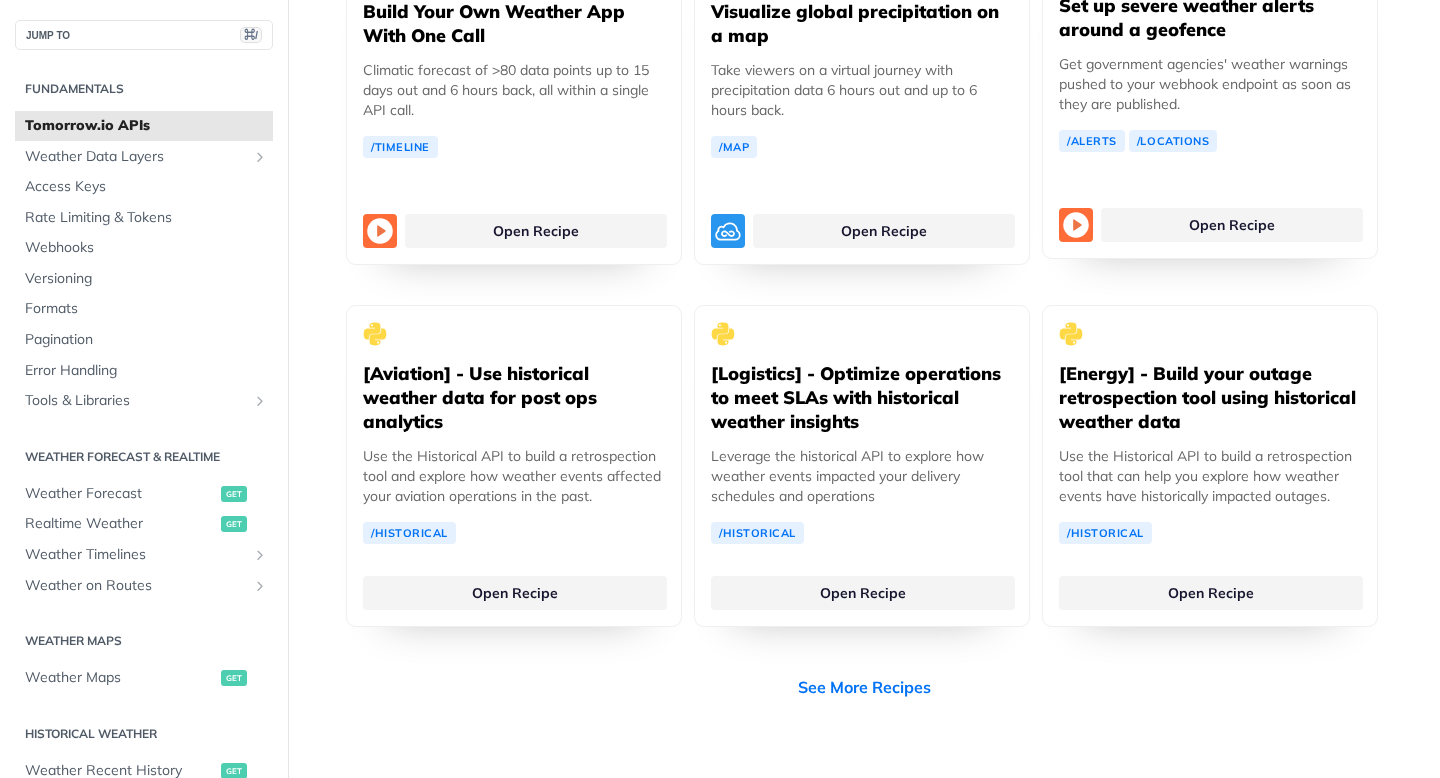 scroll, scrollTop: 3831, scrollLeft: 0, axis: vertical 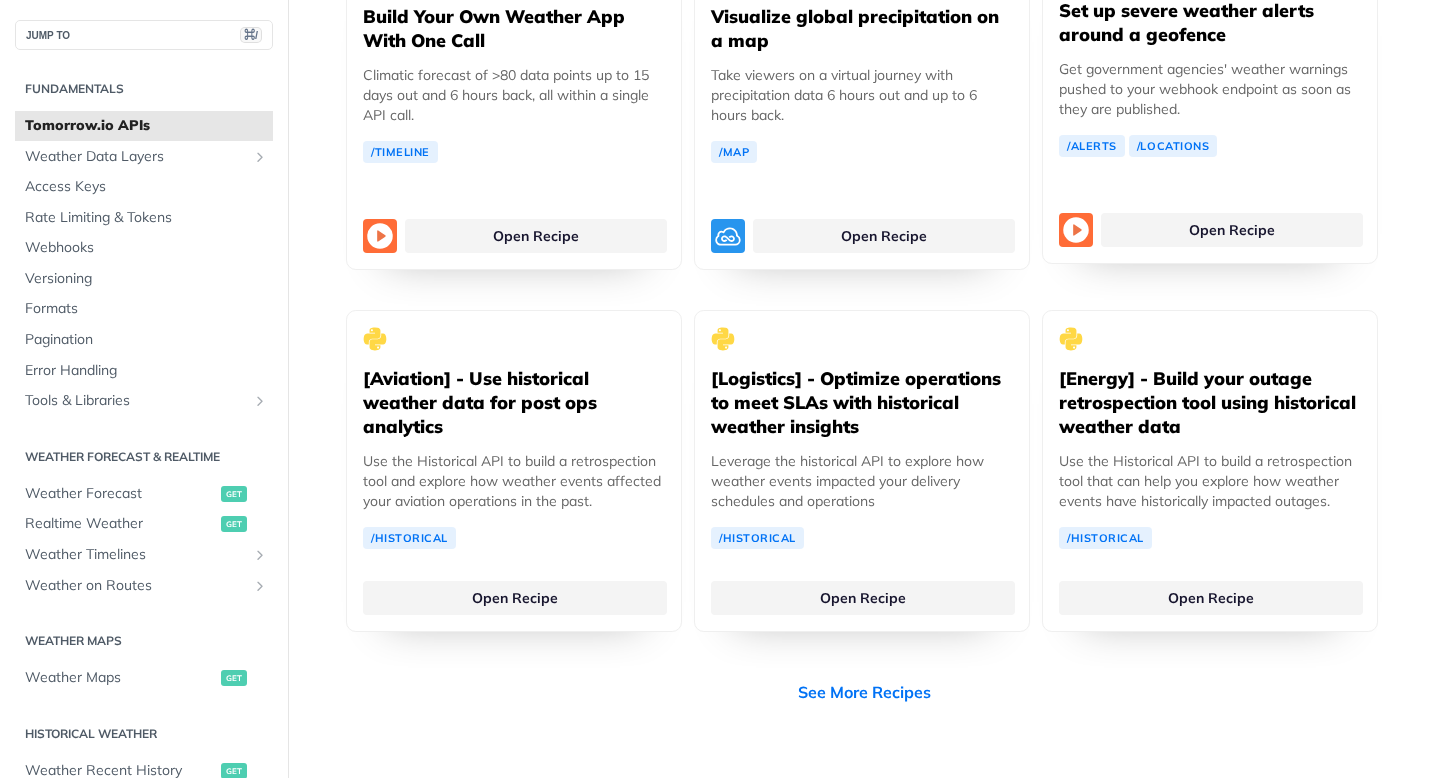 click on "Set up severe weather alerts around a geofence
Get government agencies' weather warnings pushed to your webhook endpoint as soon as they are published.
/Alerts
/Locations" at bounding box center (1210, 50) 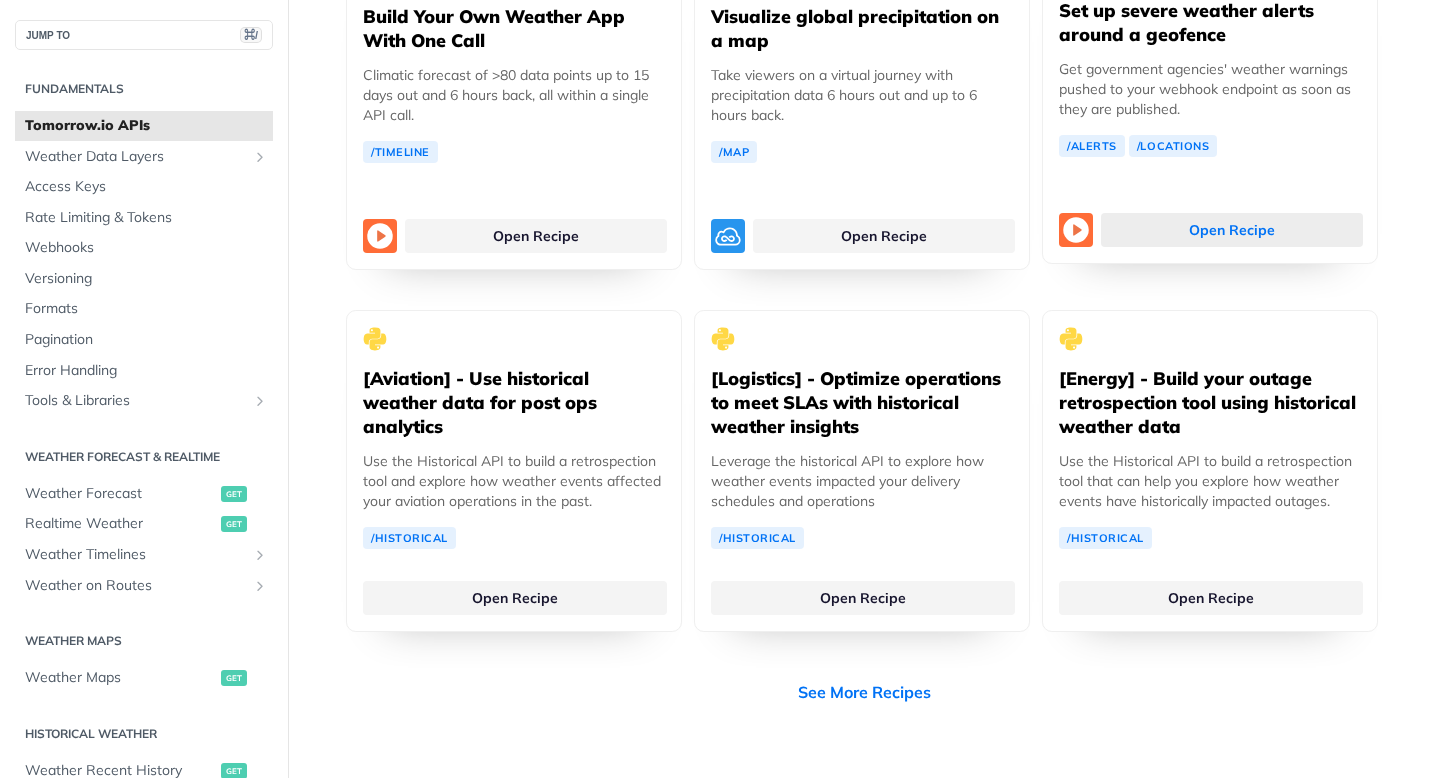 click on "Open Recipe" at bounding box center (1232, 230) 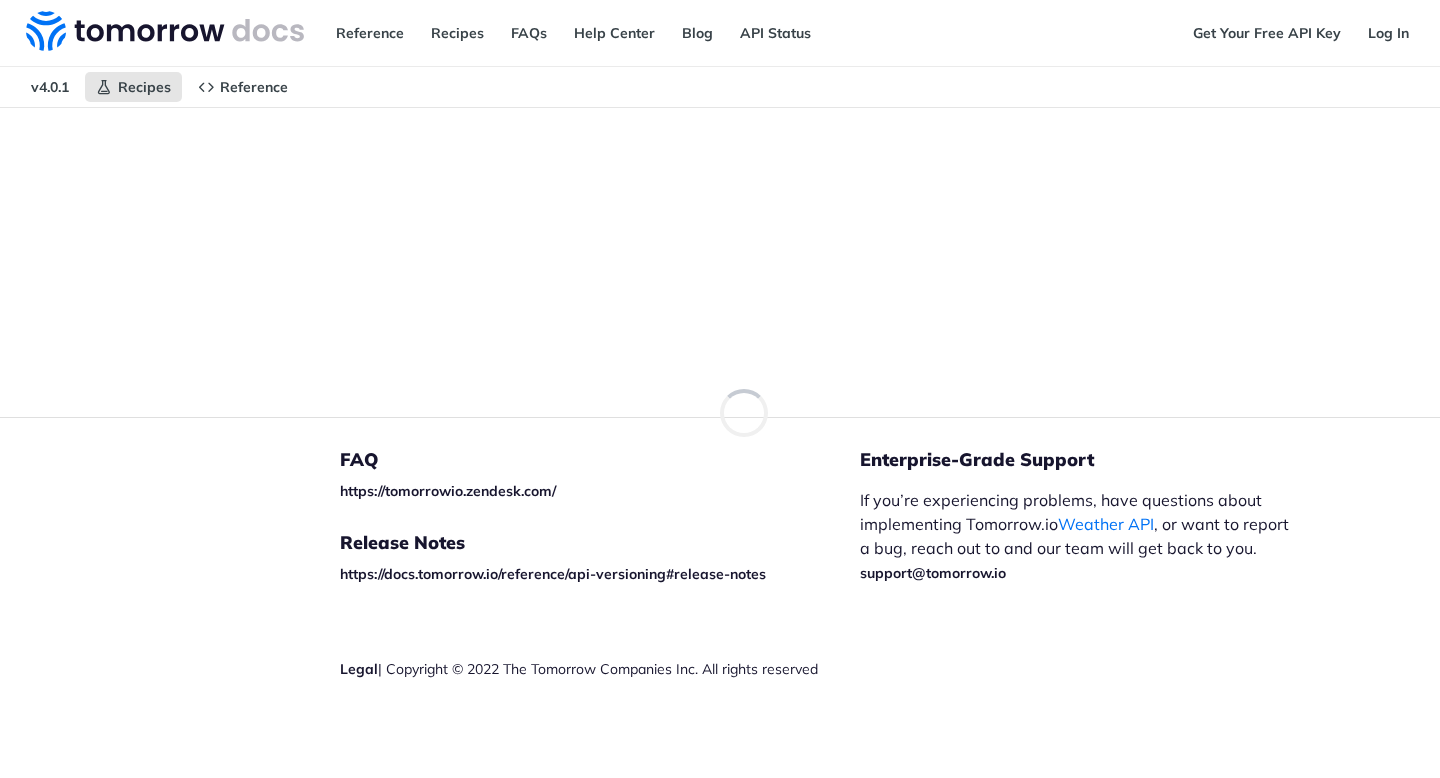 scroll, scrollTop: 0, scrollLeft: 0, axis: both 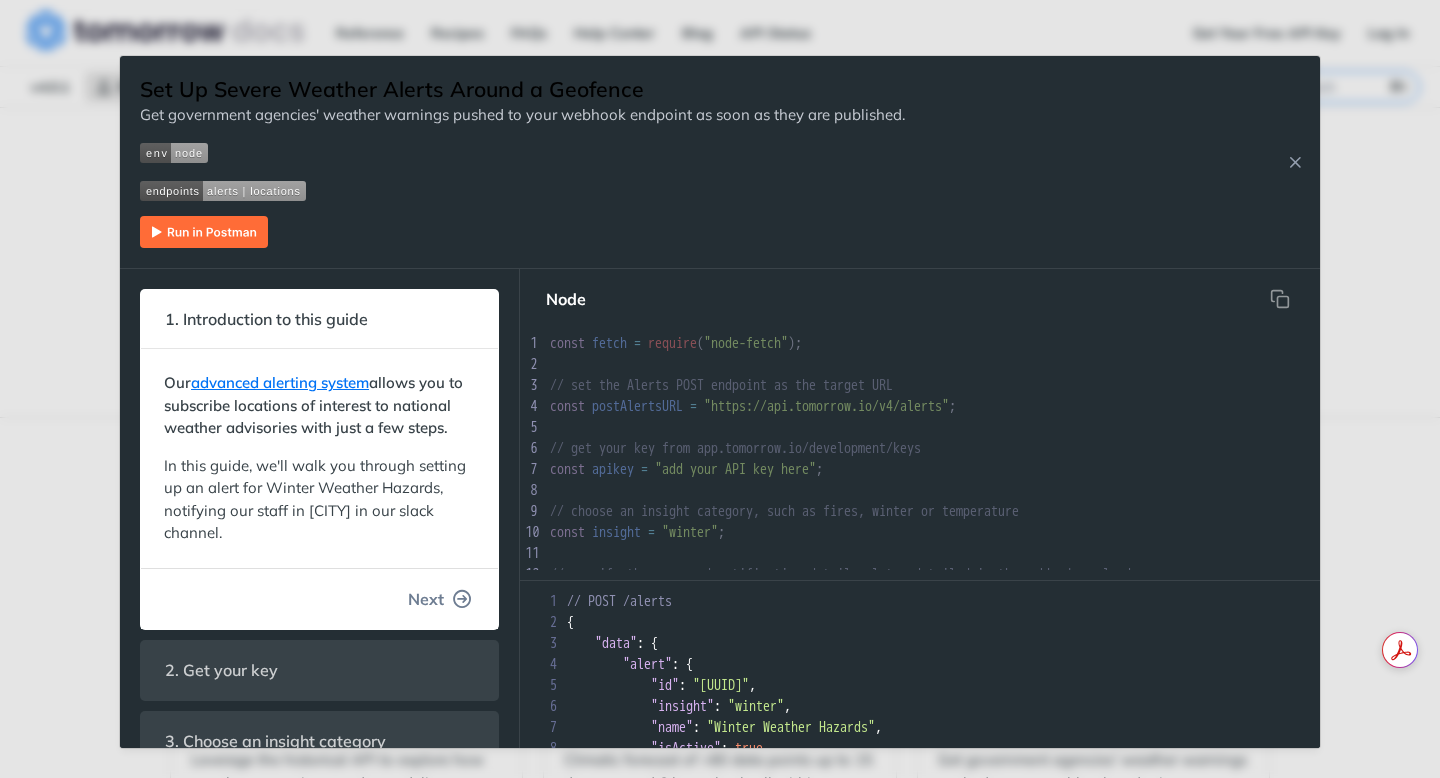click at bounding box center [463, 599] 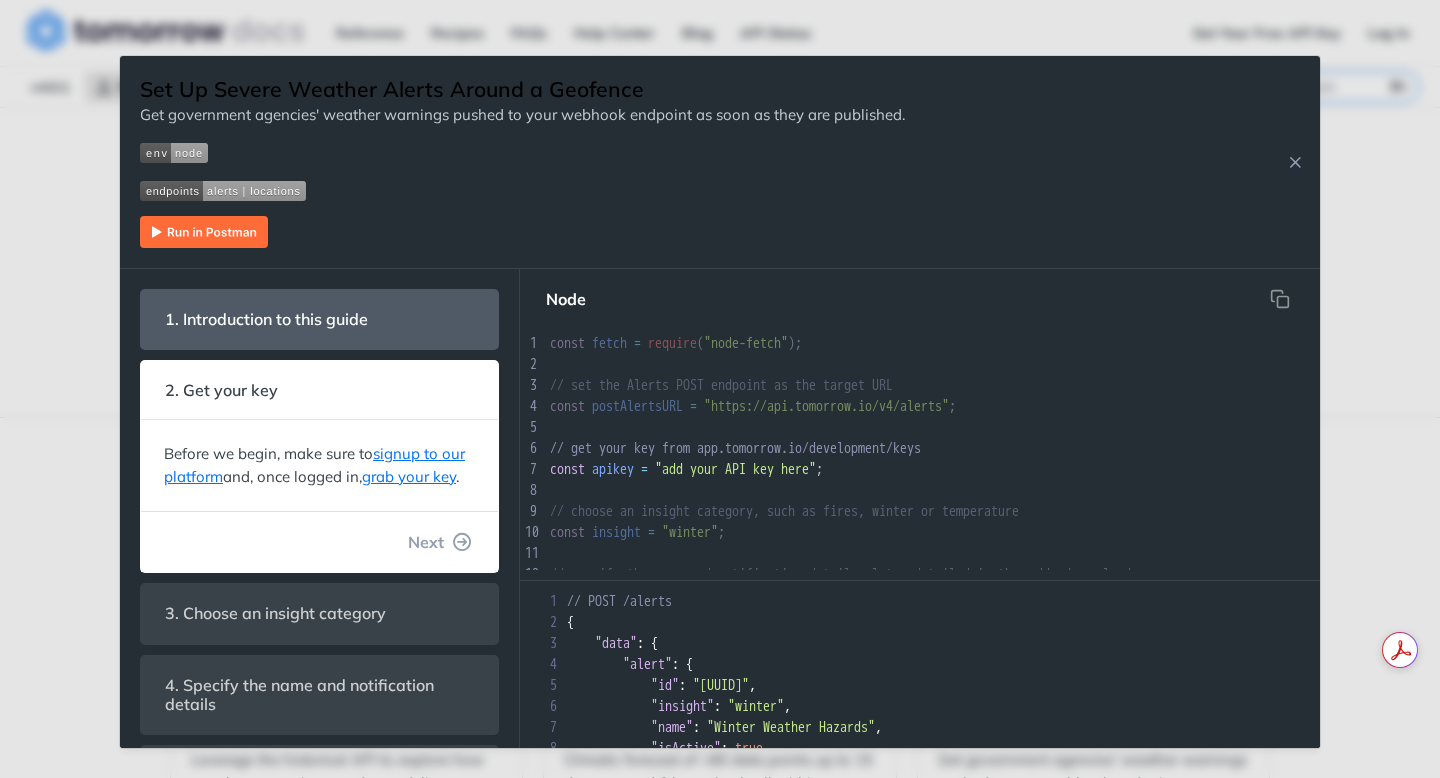 scroll, scrollTop: 24, scrollLeft: 0, axis: vertical 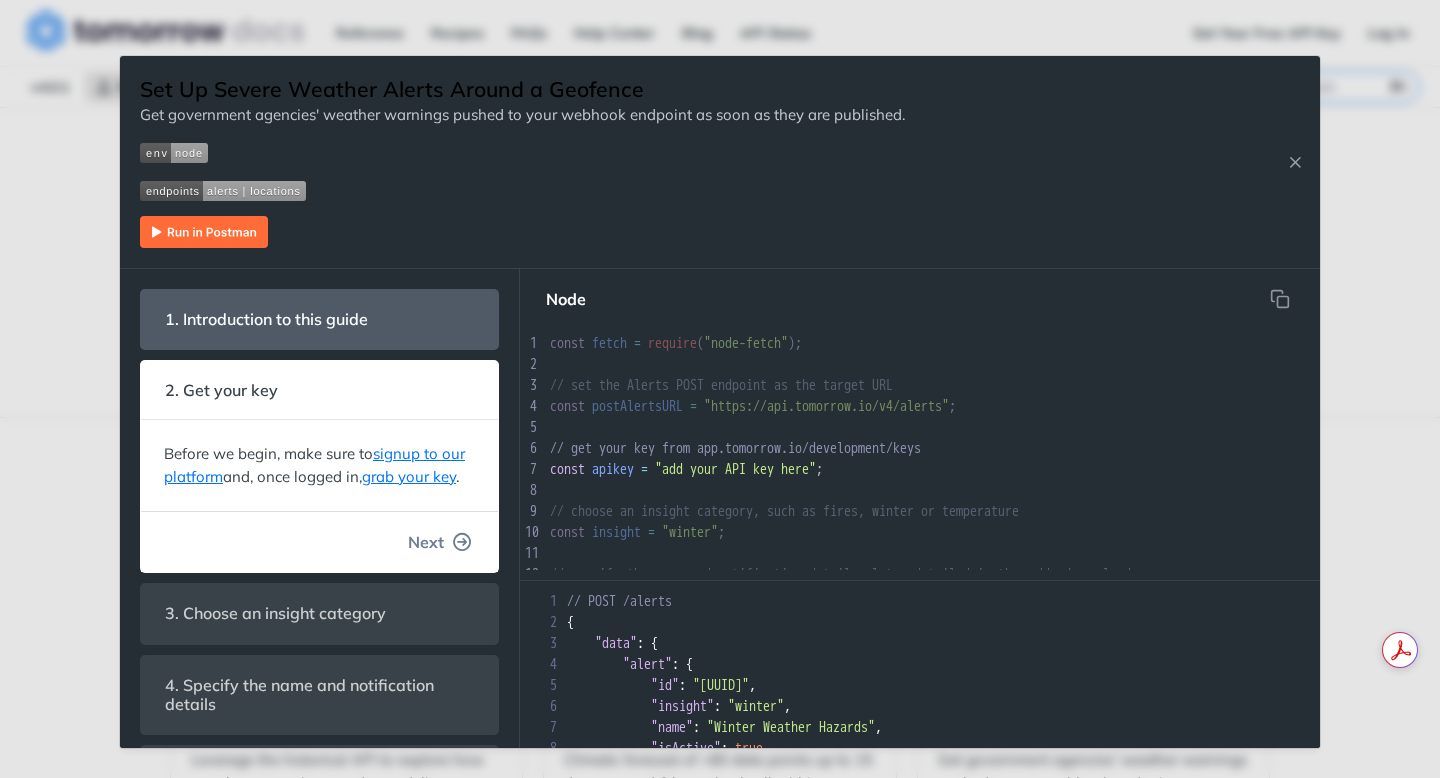 click at bounding box center (463, 542) 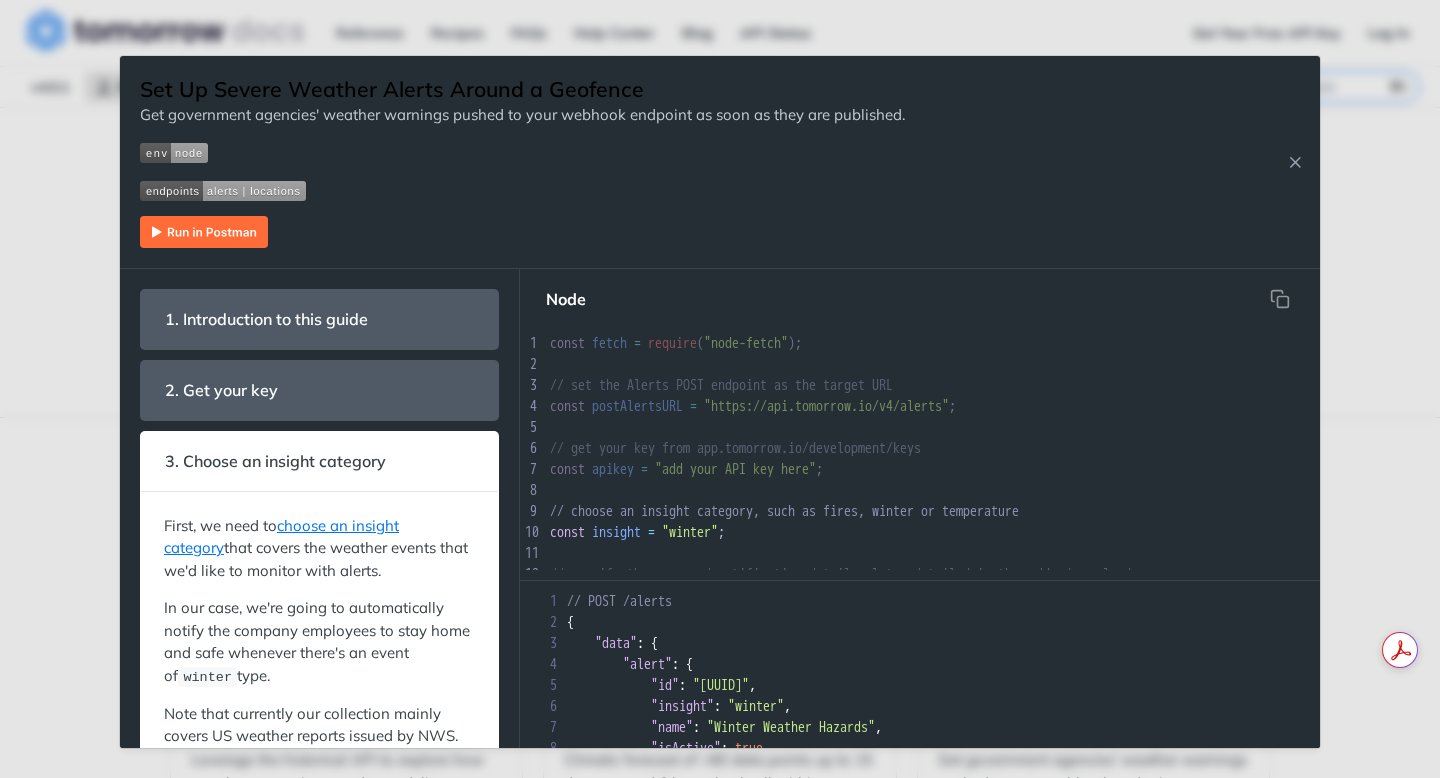 scroll, scrollTop: 35, scrollLeft: 0, axis: vertical 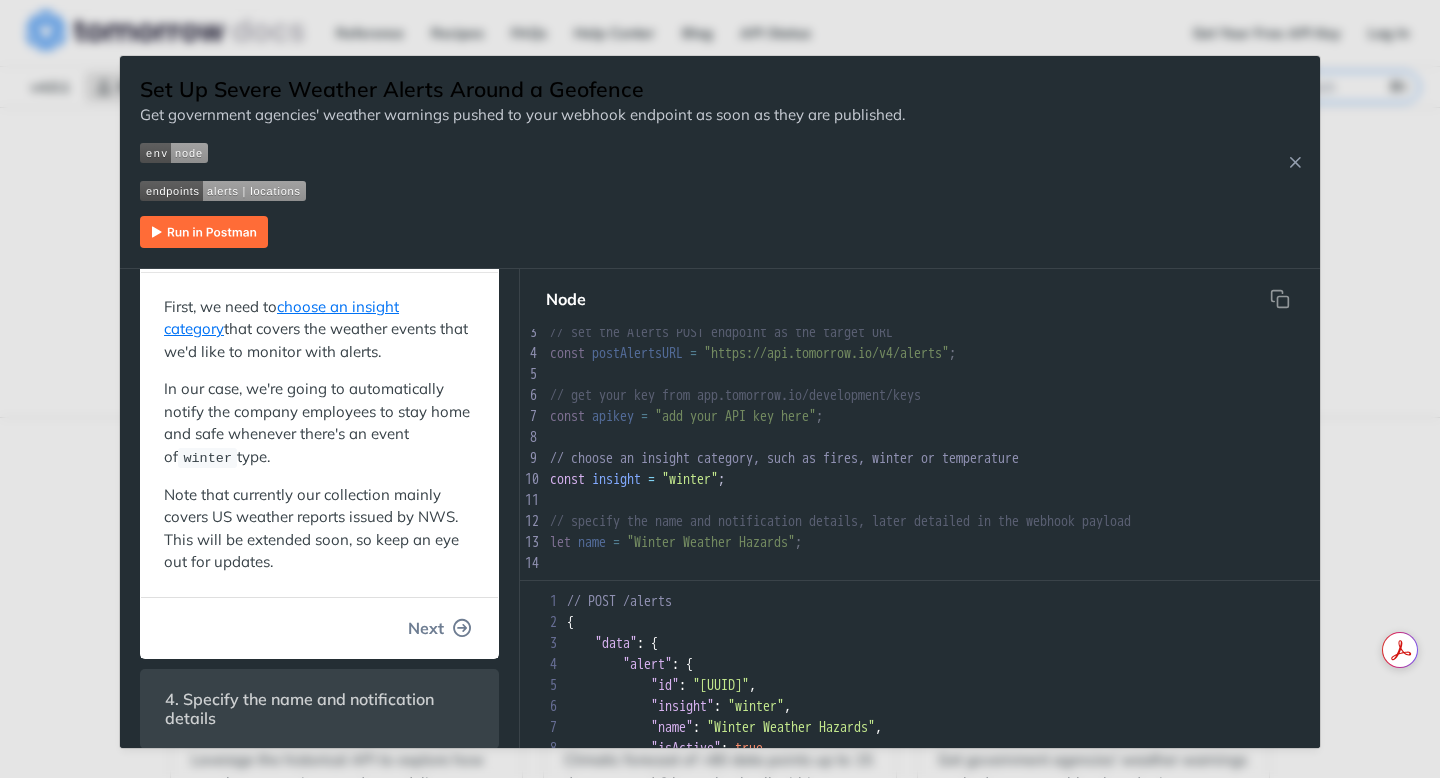 click on "Next" at bounding box center (426, 628) 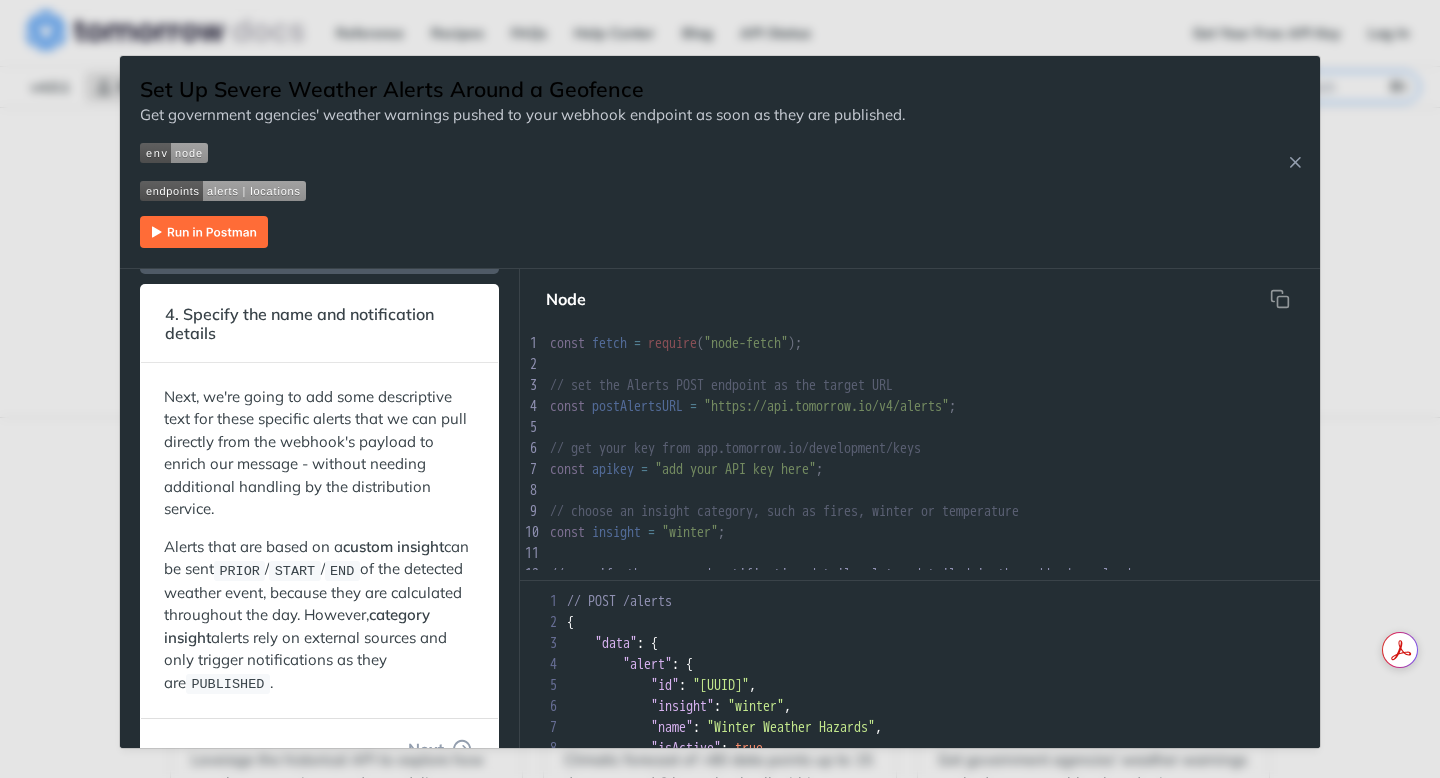 scroll, scrollTop: 24, scrollLeft: 0, axis: vertical 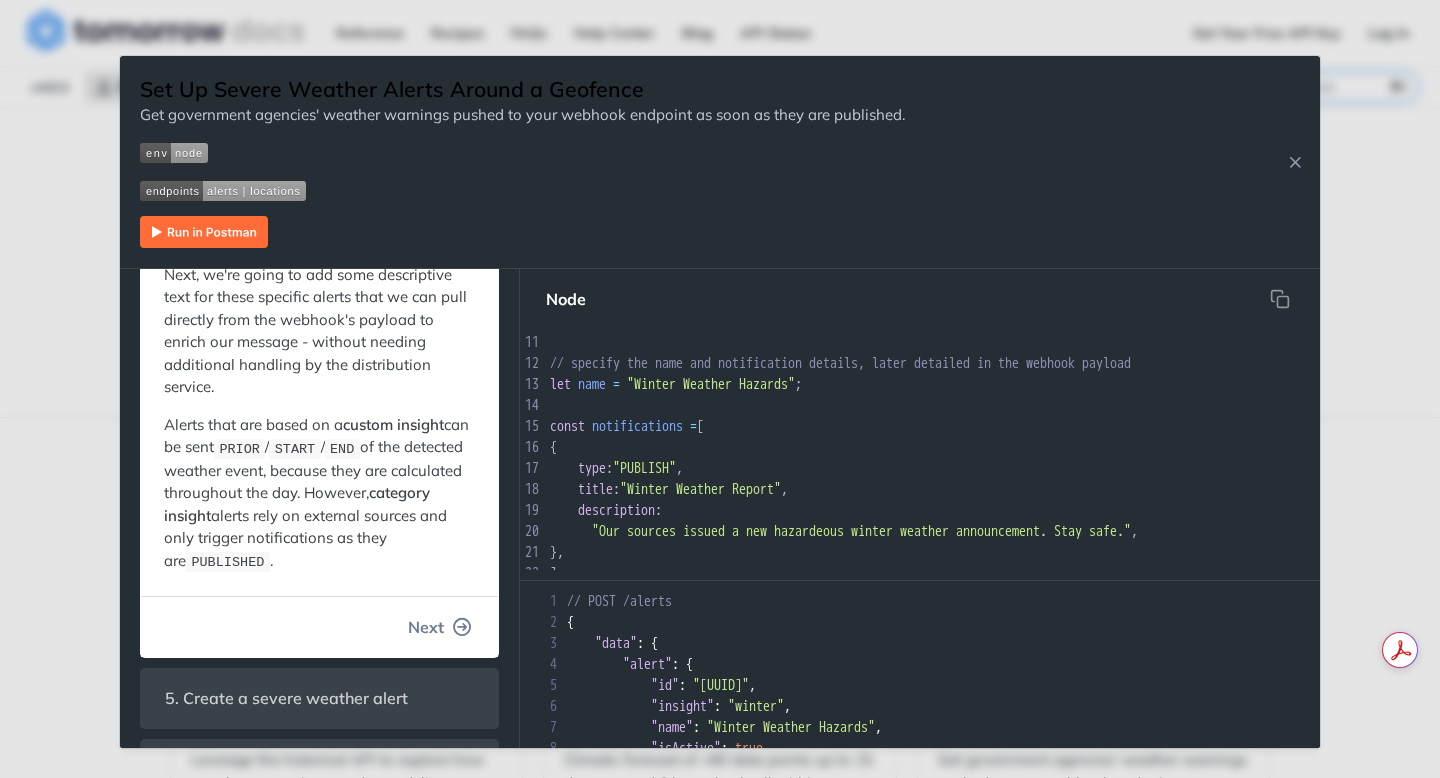 click at bounding box center [463, 627] 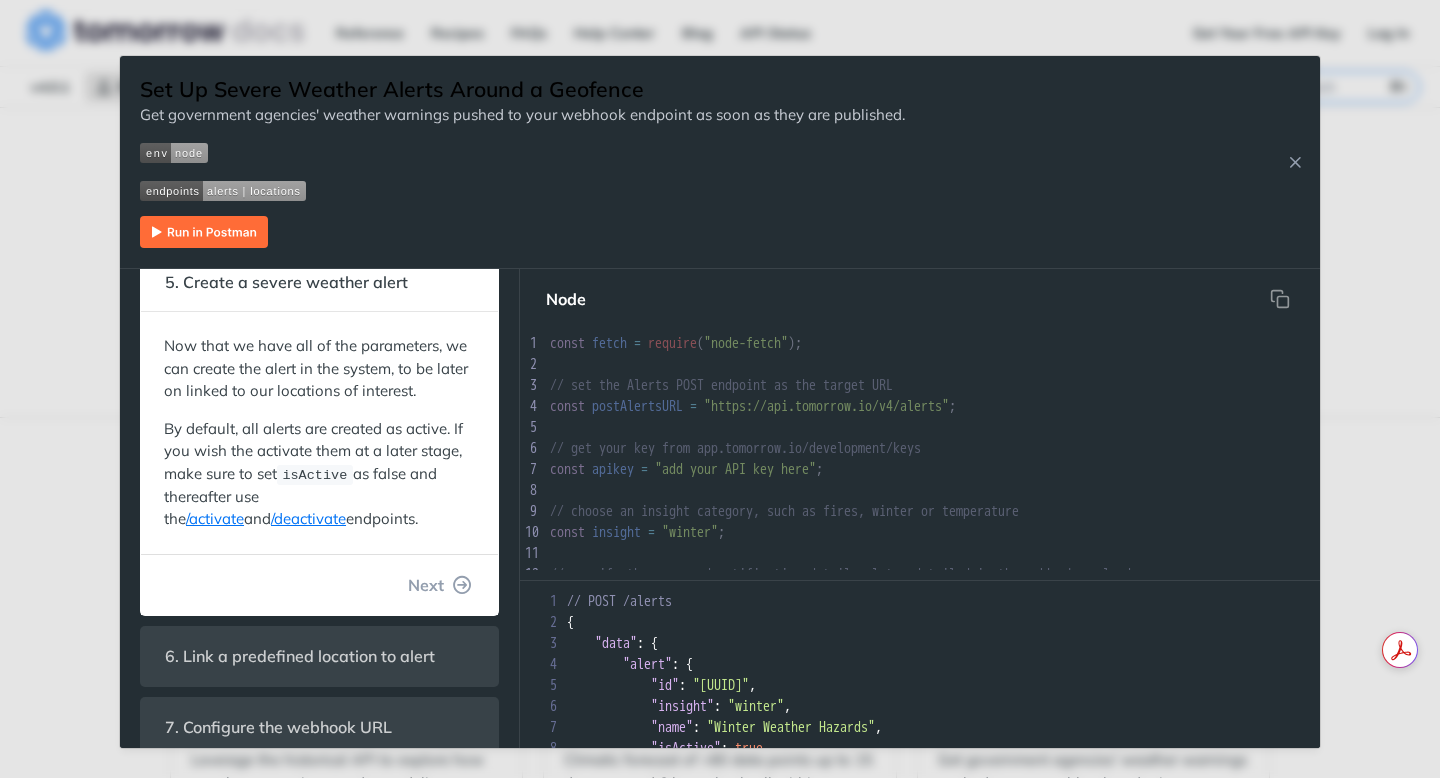 scroll, scrollTop: 34, scrollLeft: 0, axis: vertical 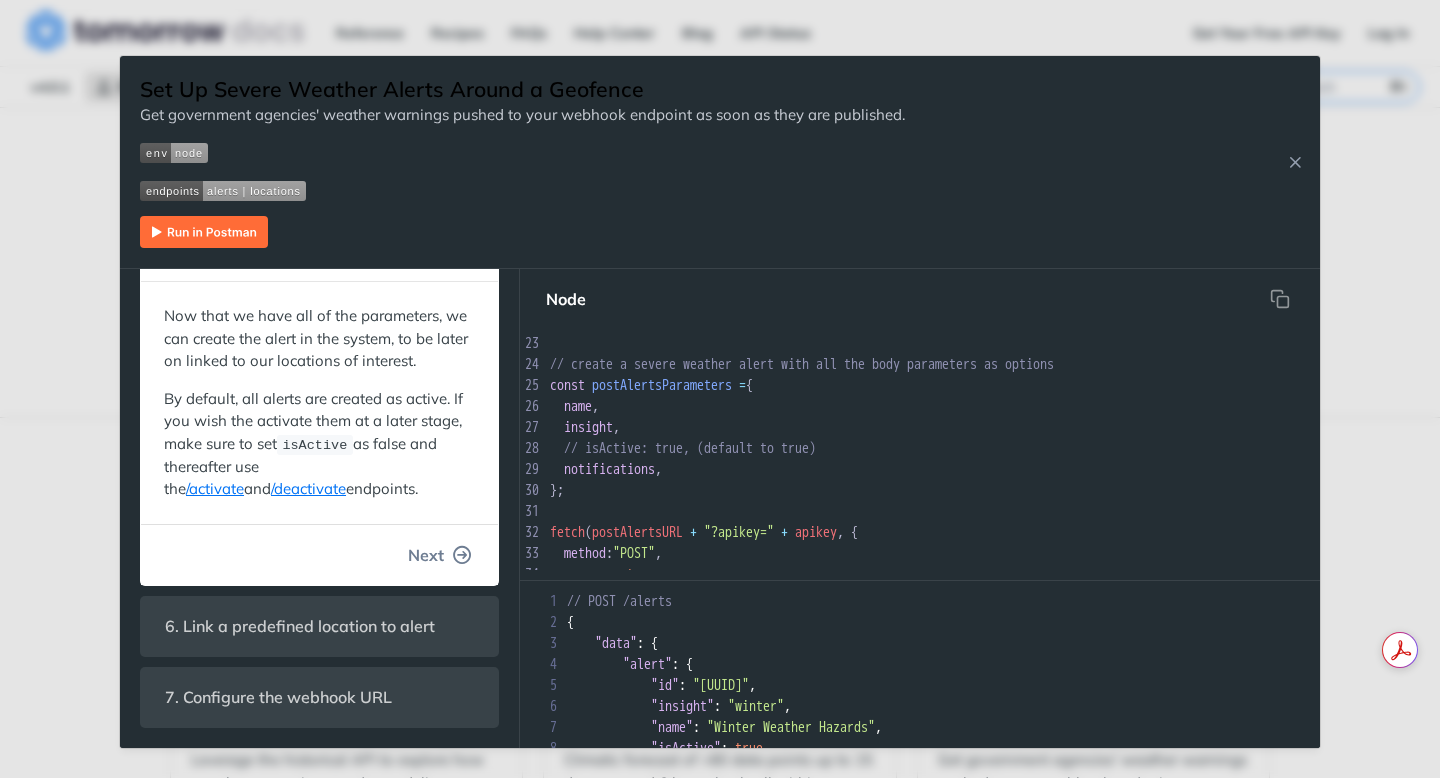 click at bounding box center [463, 555] 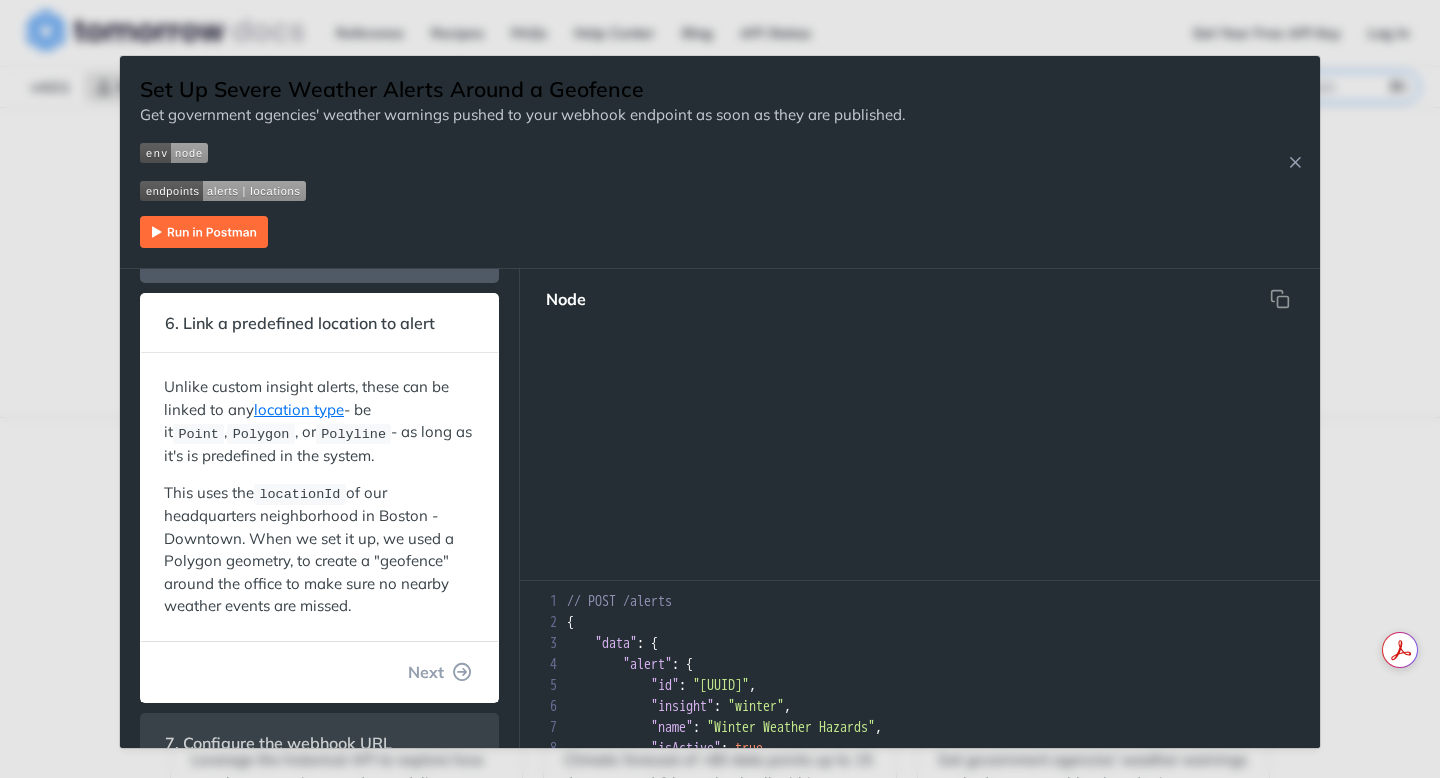 scroll, scrollTop: 174, scrollLeft: 0, axis: vertical 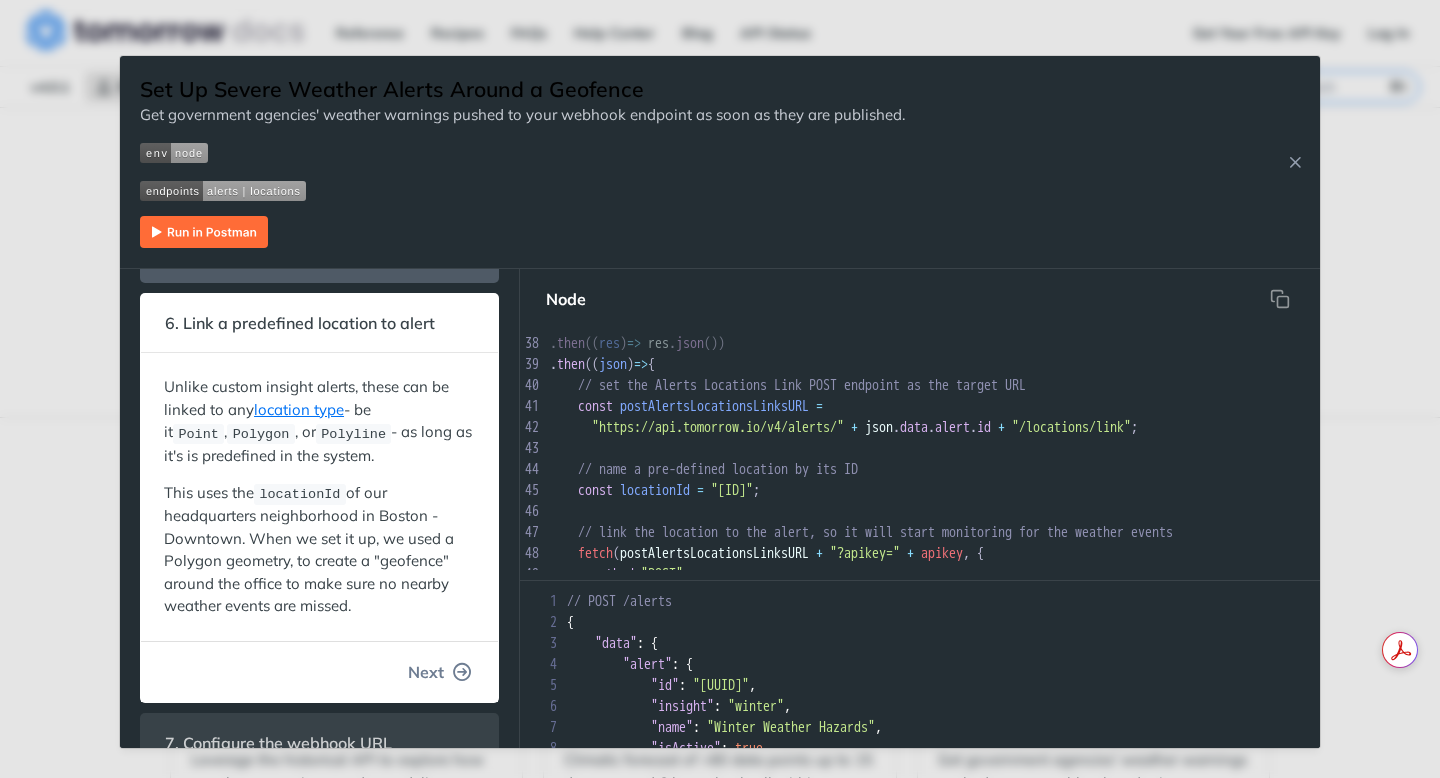 click at bounding box center (463, 672) 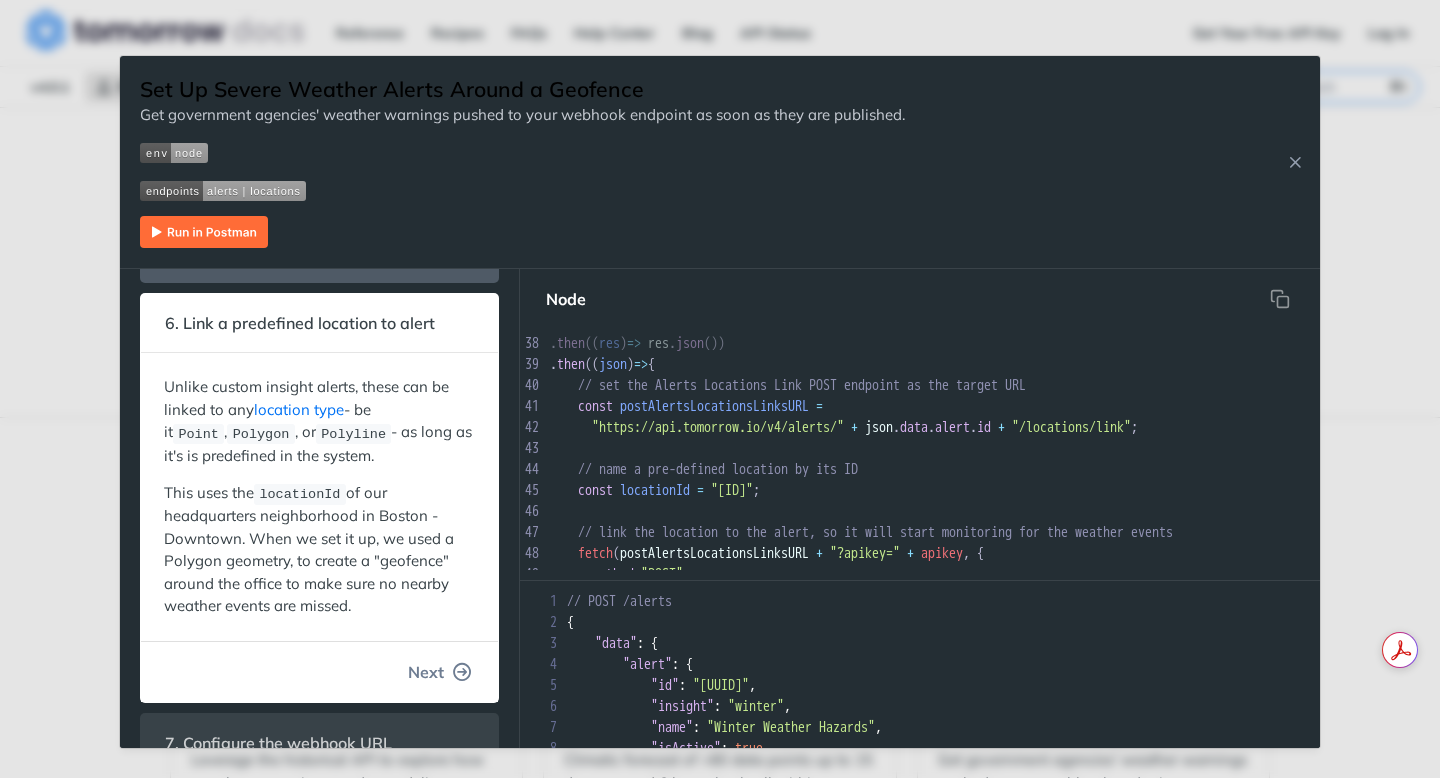 scroll, scrollTop: 46, scrollLeft: 0, axis: vertical 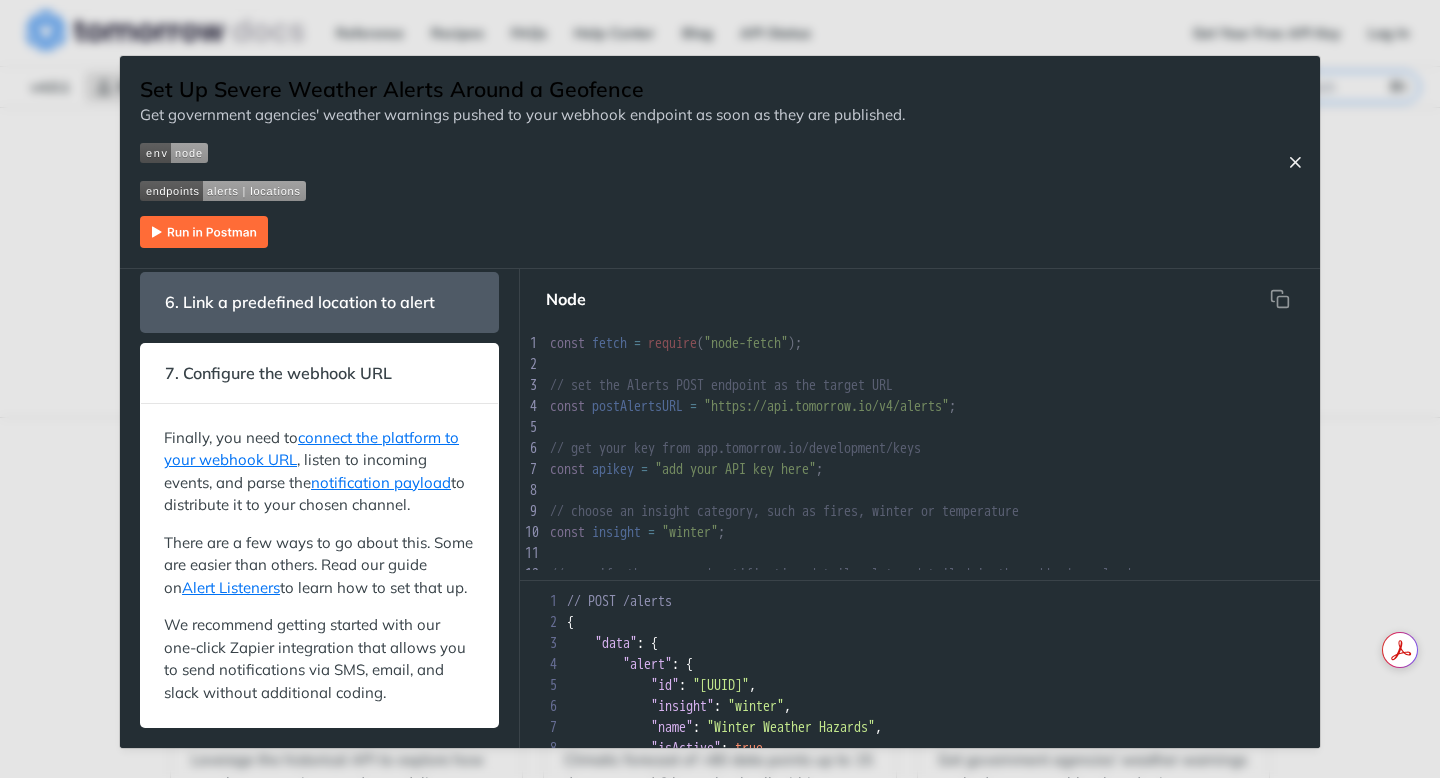 click at bounding box center (1295, 162) 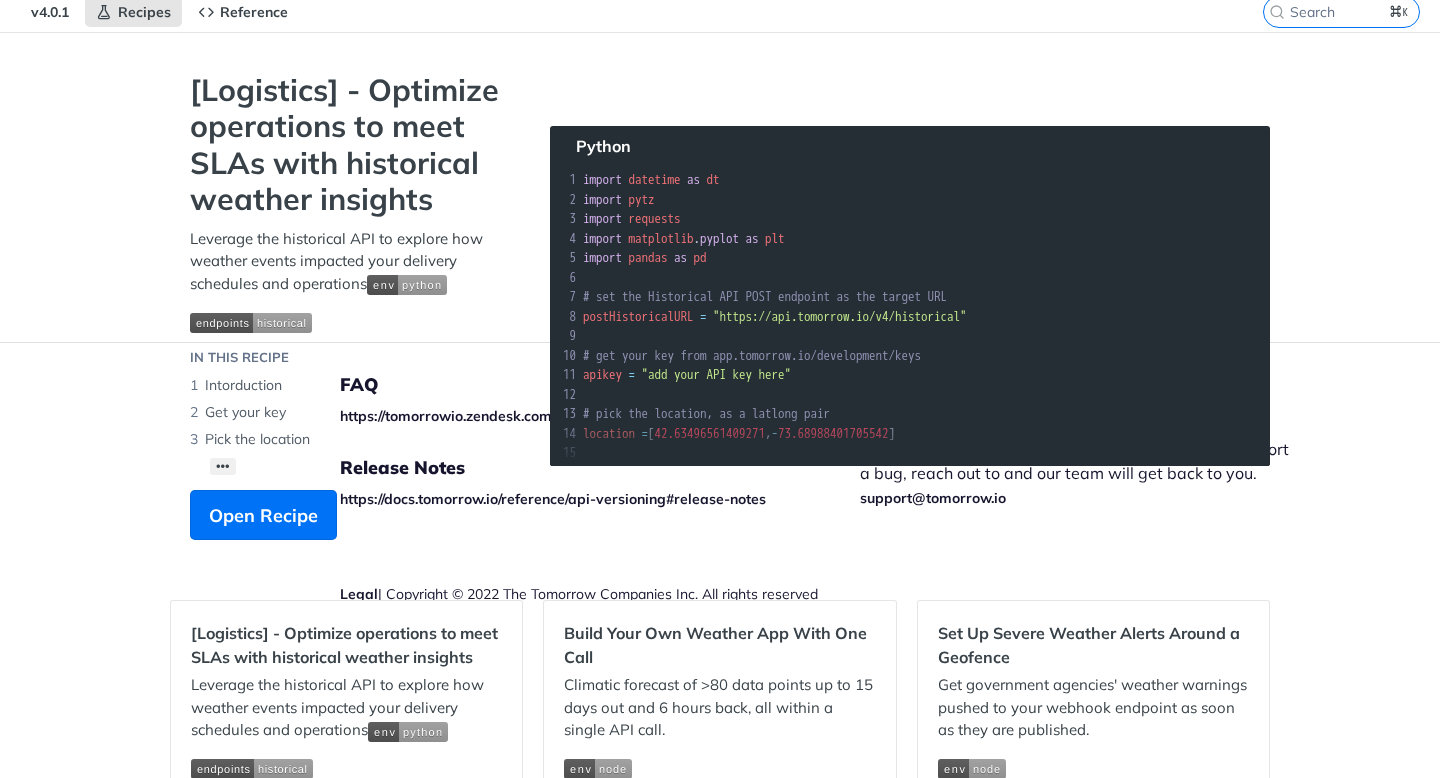 scroll, scrollTop: 50, scrollLeft: 0, axis: vertical 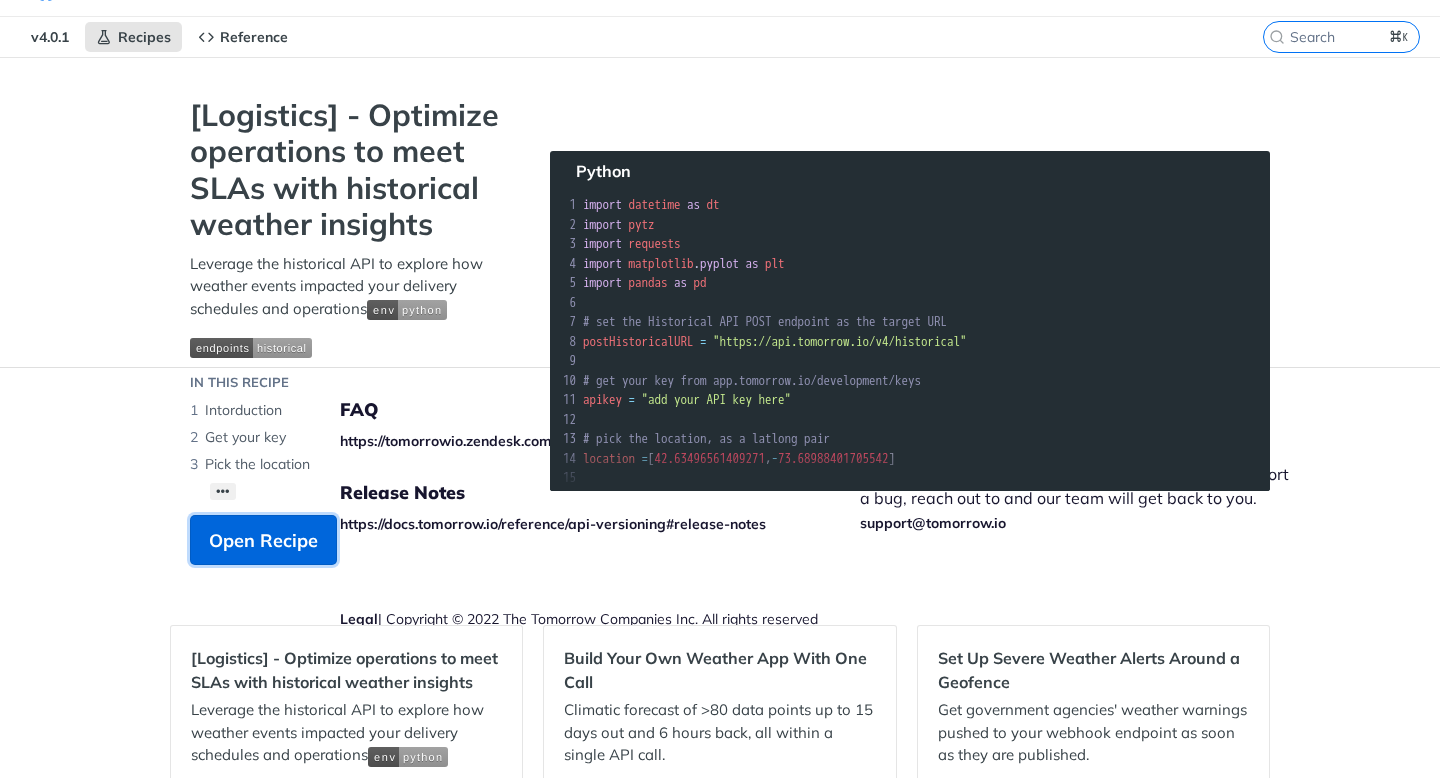click on "Open Recipe" at bounding box center (263, 540) 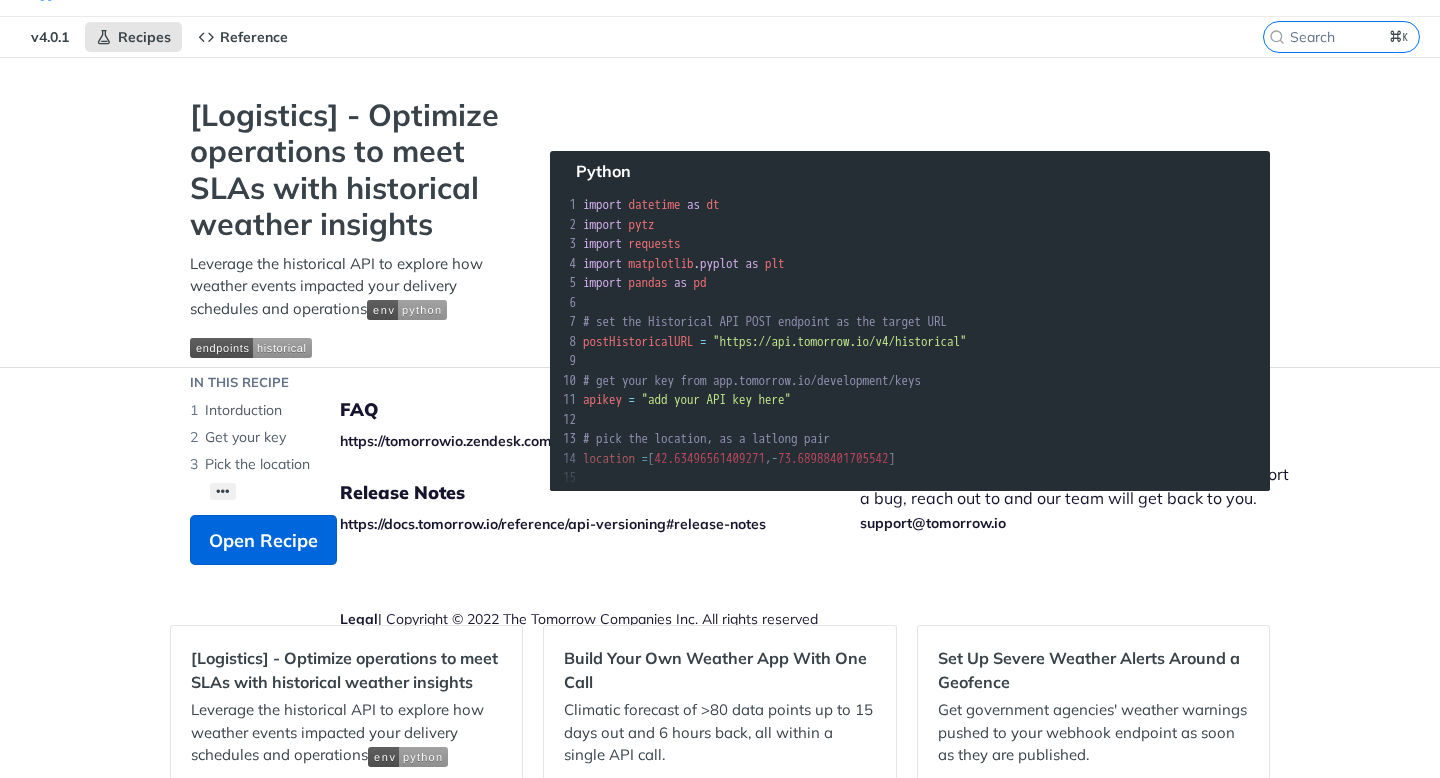 scroll, scrollTop: 1036, scrollLeft: 0, axis: vertical 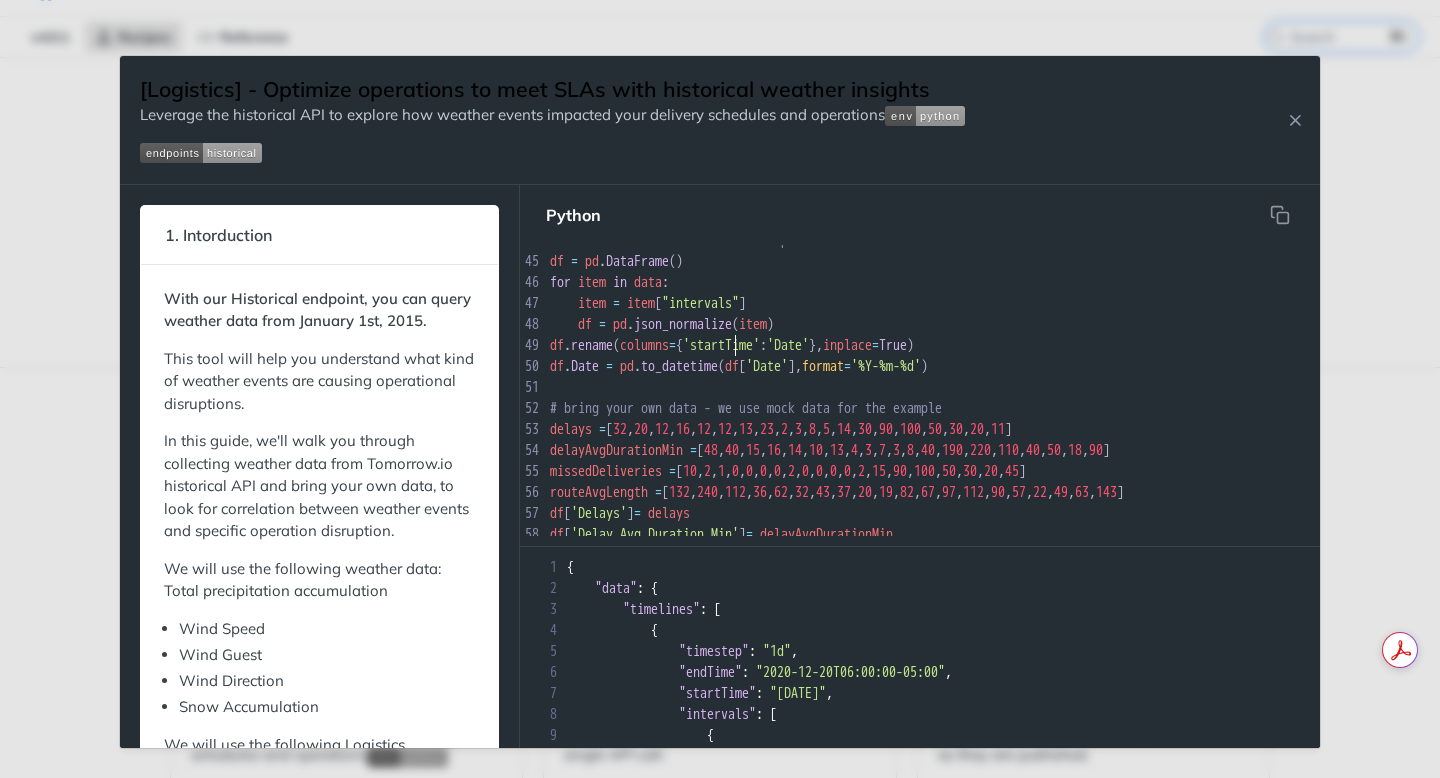 click on "'startTime'" at bounding box center (721, 345) 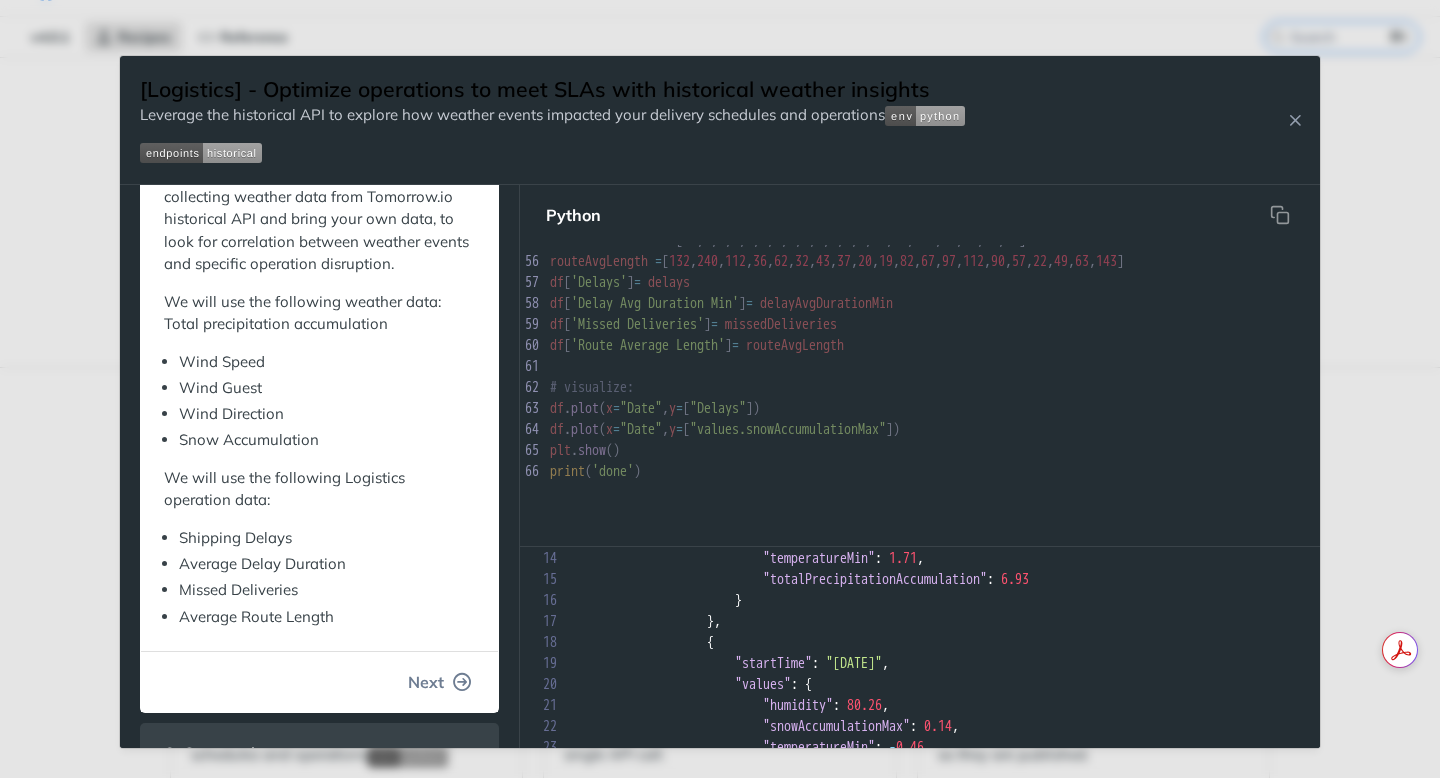 click on "Next" at bounding box center (426, 682) 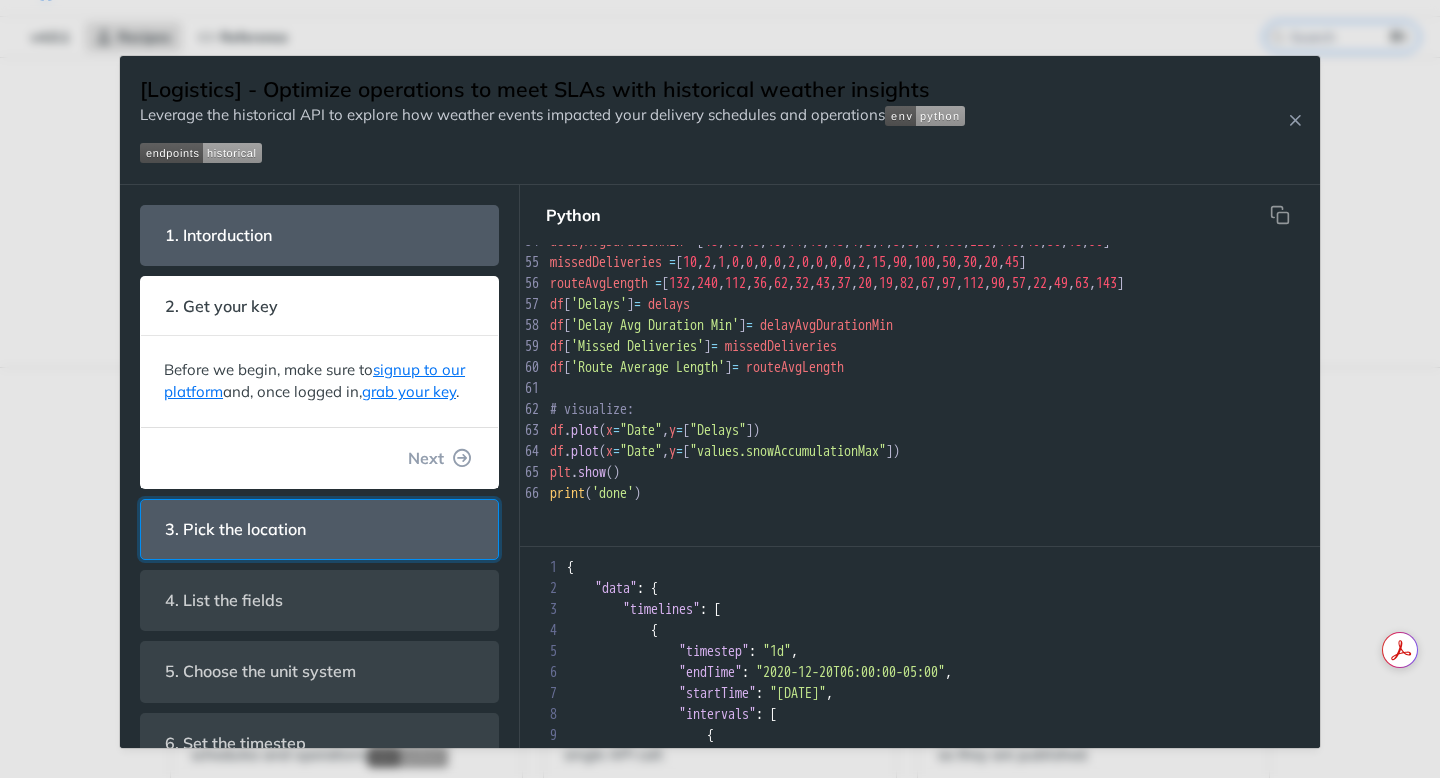 click on "3. Pick the location" at bounding box center (319, 529) 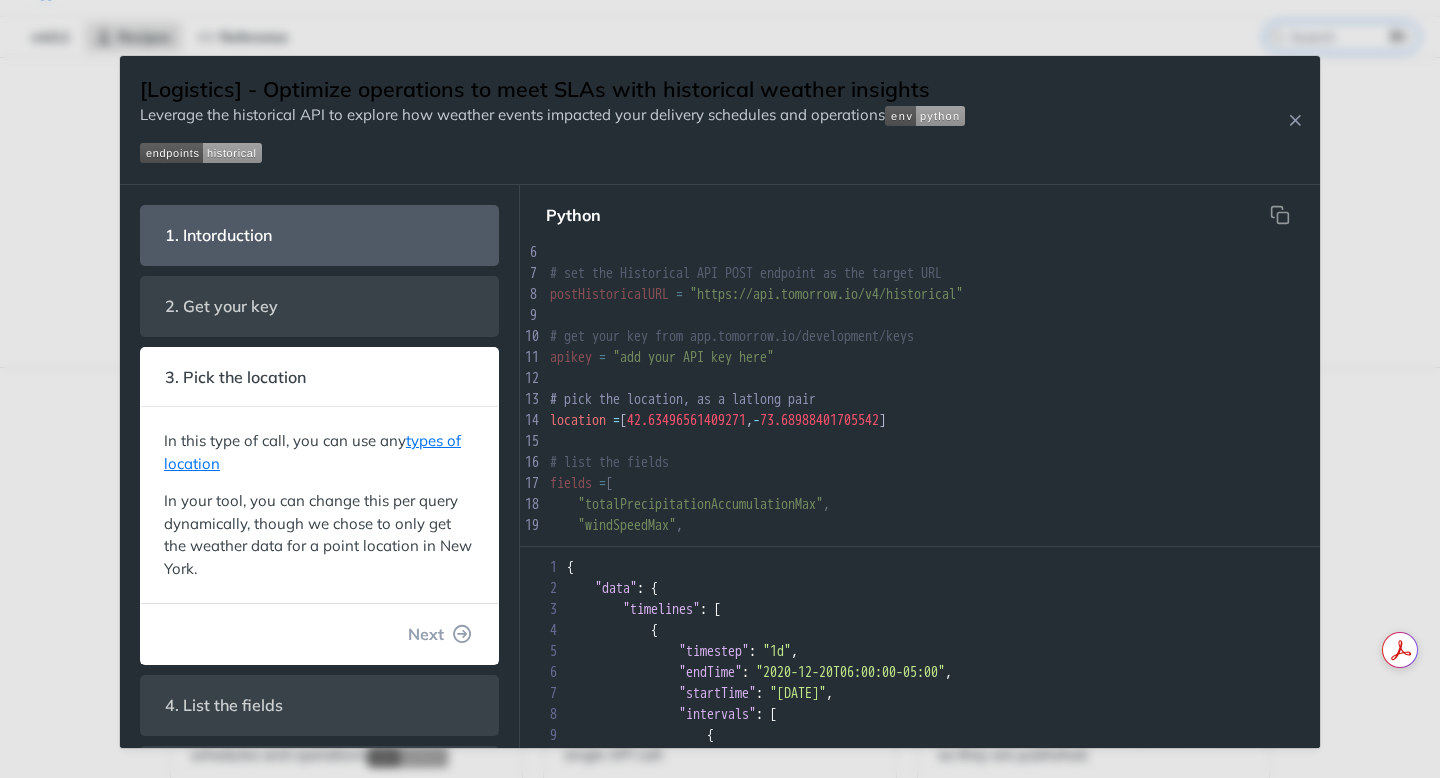 click at bounding box center (925, 116) 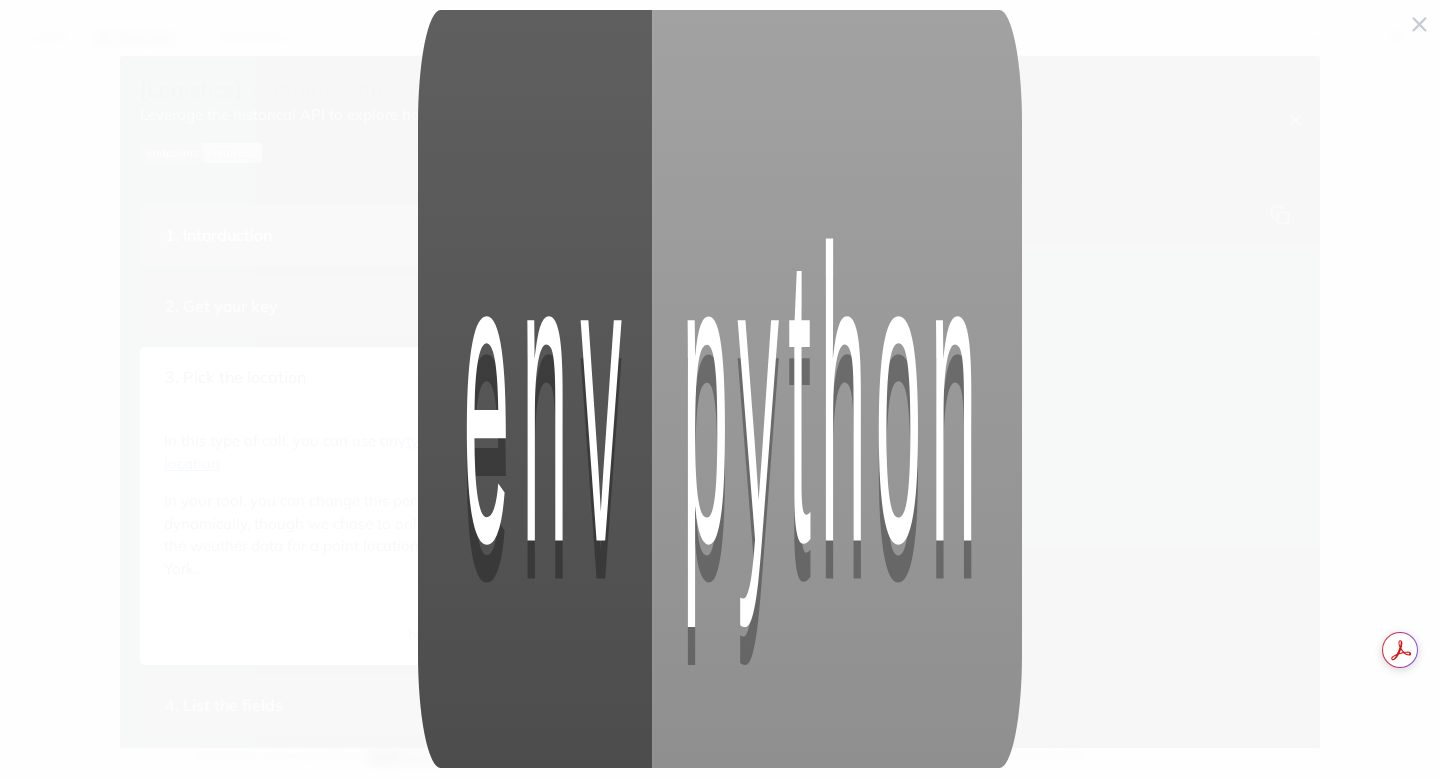 click at bounding box center (720, 389) 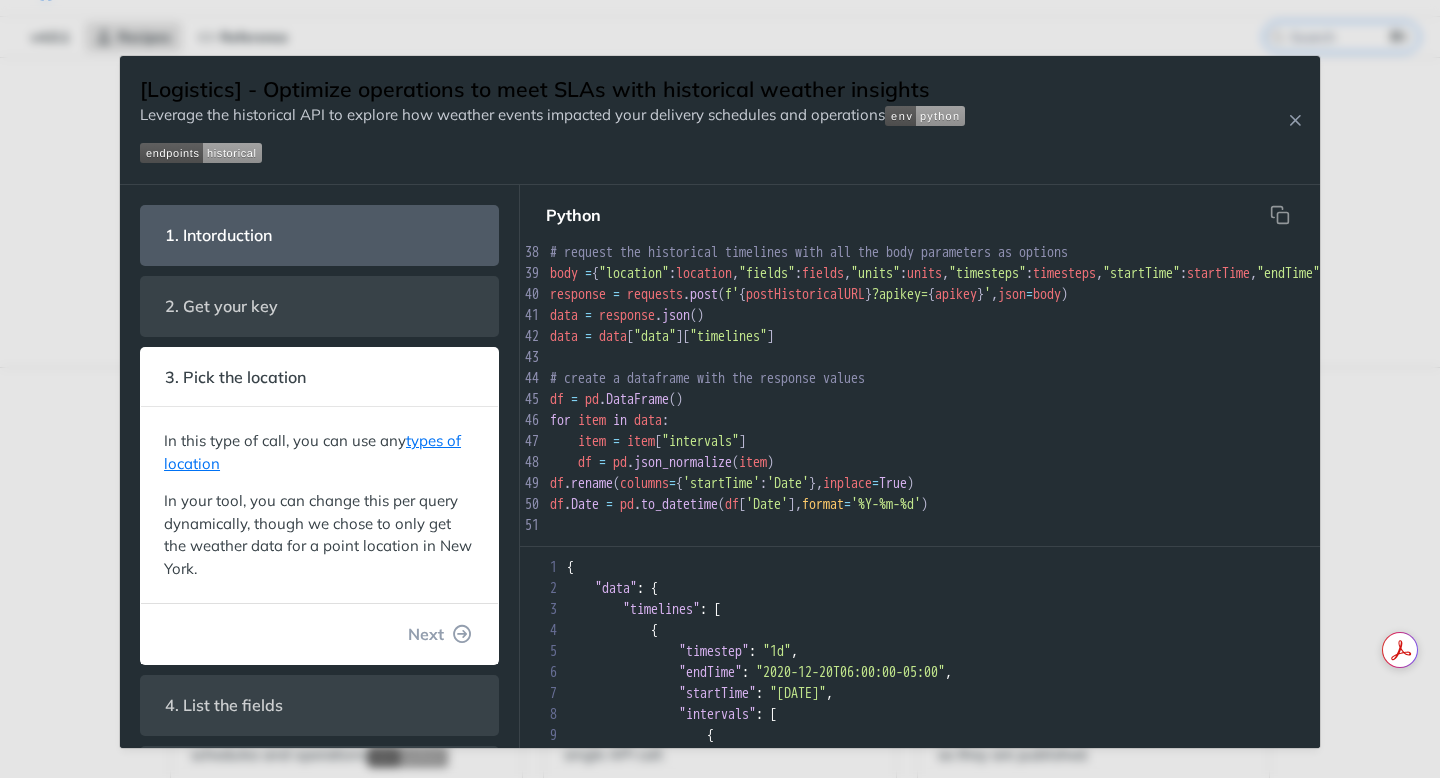 click on "Jump to Content Reference Recipes FAQs Help Center Blog API Status Recipes Reference v4.0.1 Reference Recipes FAQs Help Center Blog API Status Get Your Free API Key Log In Recipes Get Your Free API Key Log In v4.0.1 Recipes Reference ⌘K All Recipes Reference Pages Start  typing to search… Recipes [Logistics] - Optimize operations to meet SLAs with historical weather insights Leverage the historical API to explore how weather events impacted your delivery schedules and operations
IN THIS RECIPE Intorduction Get your key Pick the location ••• List the fields Choose the unit system Set the timestep Configure the time frame Specify the timezone Request the timelines Parse the response into a Dataframe Bring your own data Visualize your output Open Recipe Python xxxxxxxxxx 66 print ( 'done' ) 1 import   datetime   as   dt 2 import   pytz 3 import   requests 4 import   matplotlib . pyplot   as   plt 5 import   pandas   as   pd 6 ​ 7 # set the Historical API POST endpoint as the target URL 8   =   9" at bounding box center [720, 339] 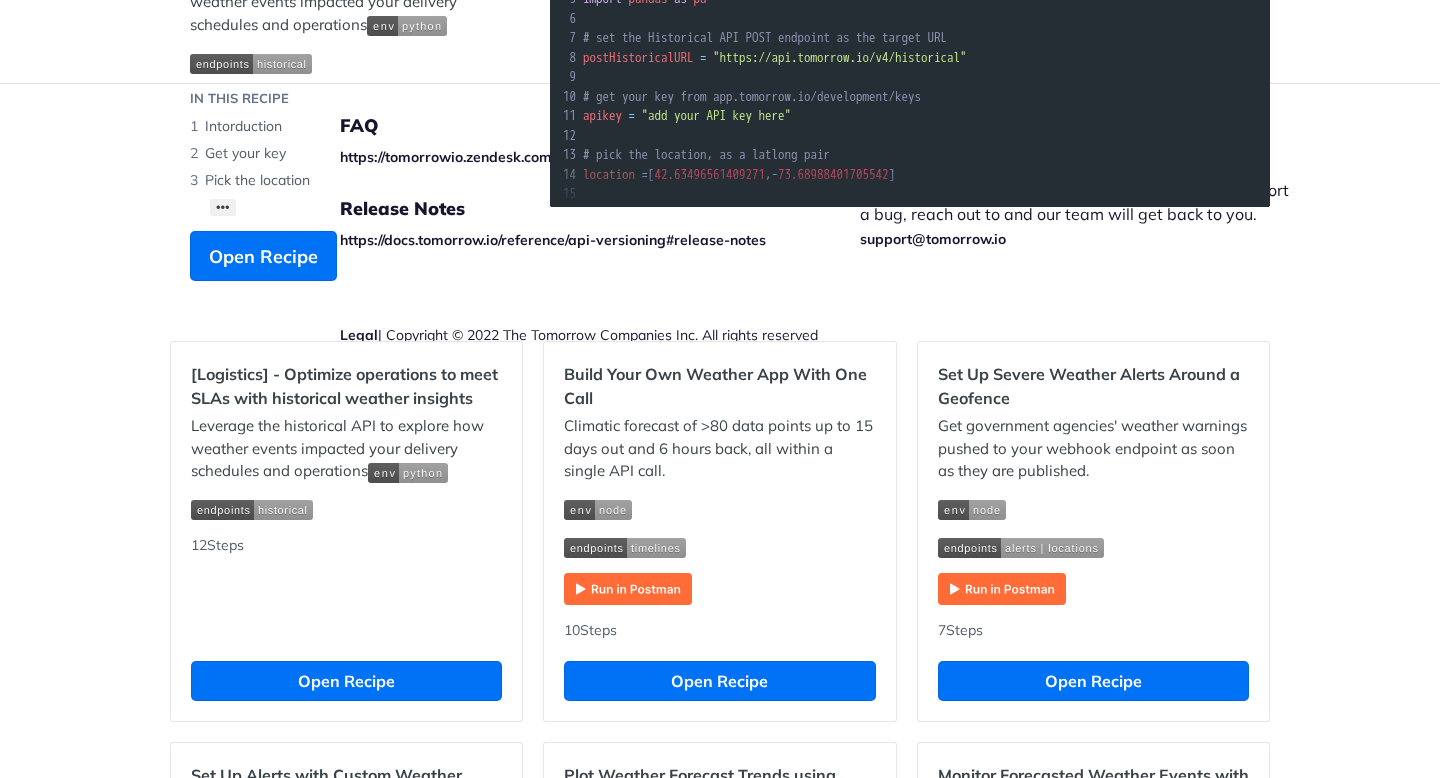 click at bounding box center (1002, 589) 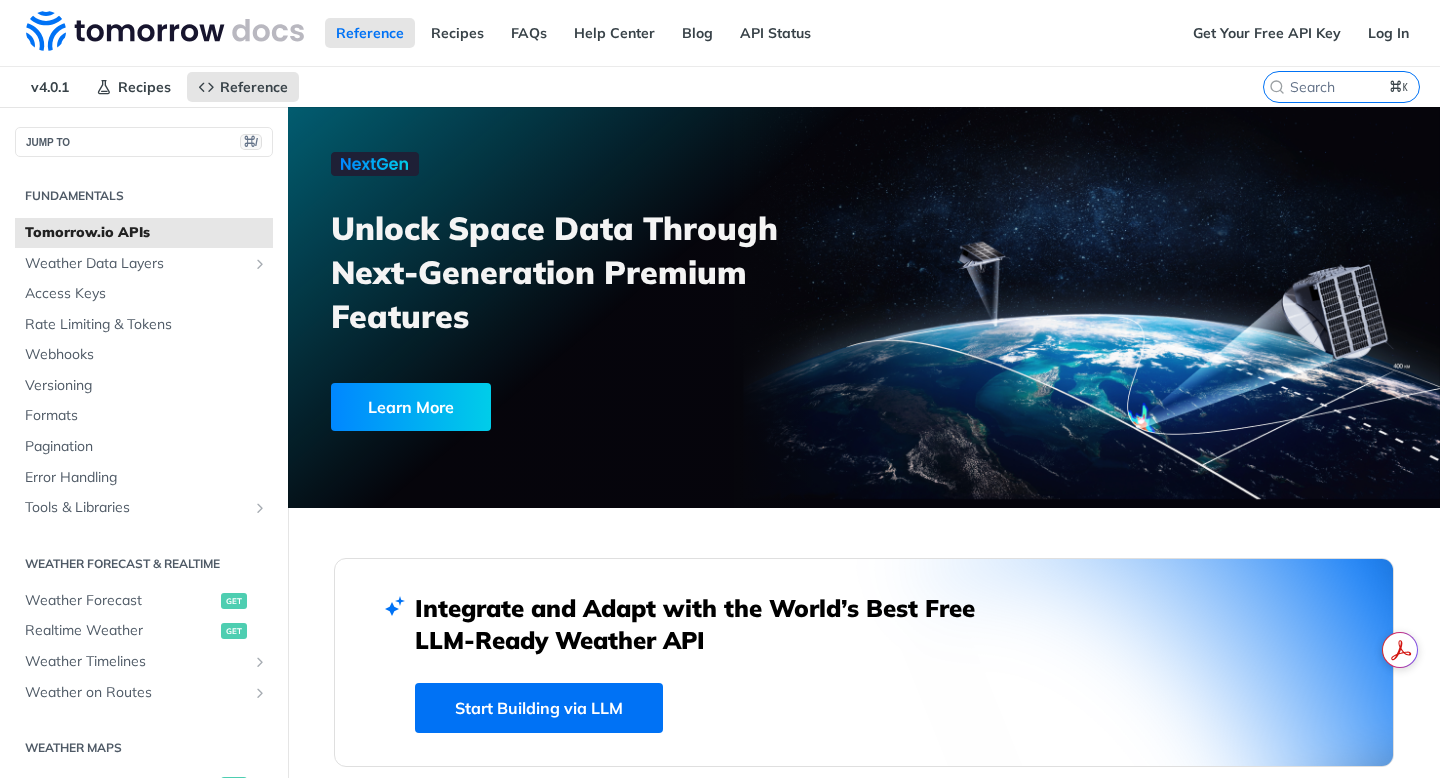 scroll, scrollTop: 0, scrollLeft: 0, axis: both 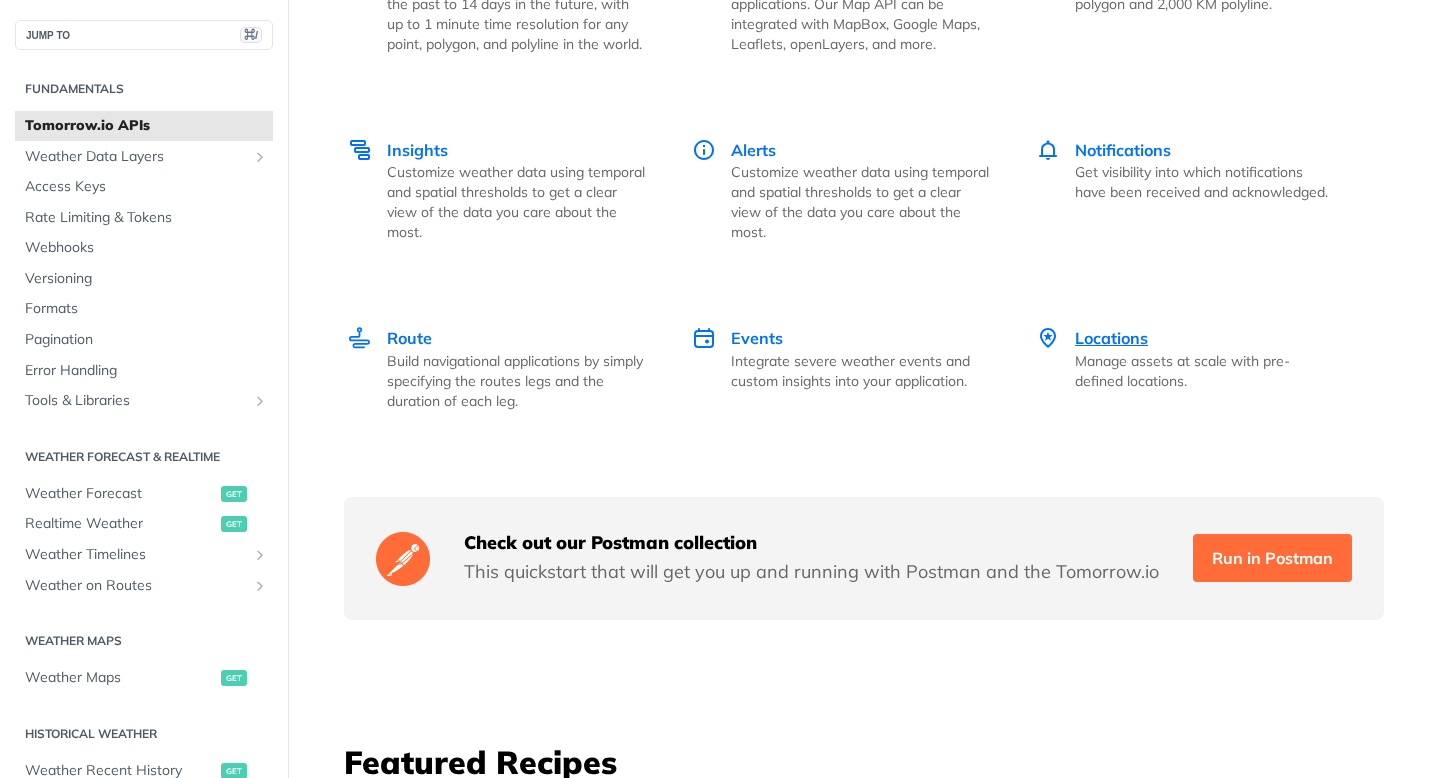 click on "Locations" at bounding box center (1111, 338) 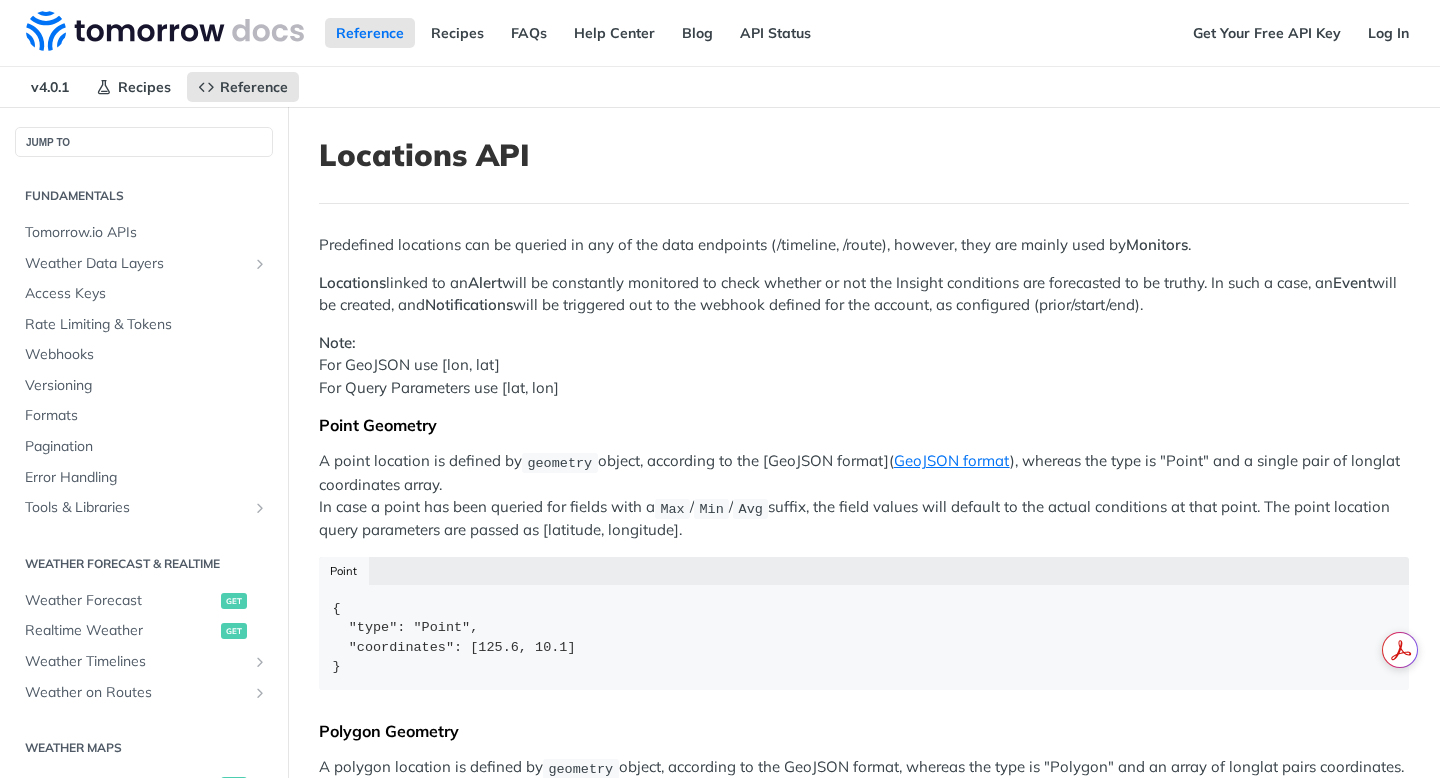 scroll, scrollTop: 0, scrollLeft: 0, axis: both 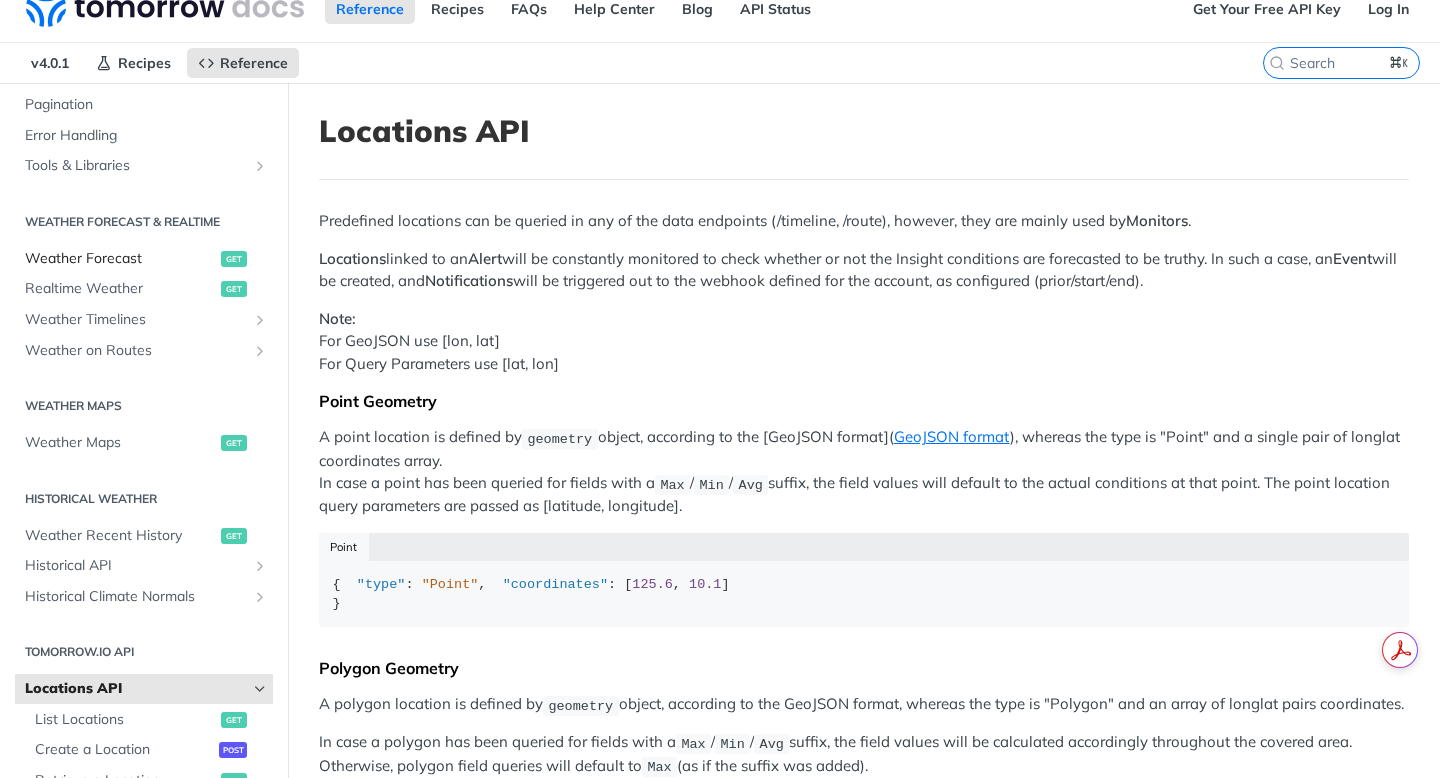 click on "Weather Forecast" at bounding box center [120, 259] 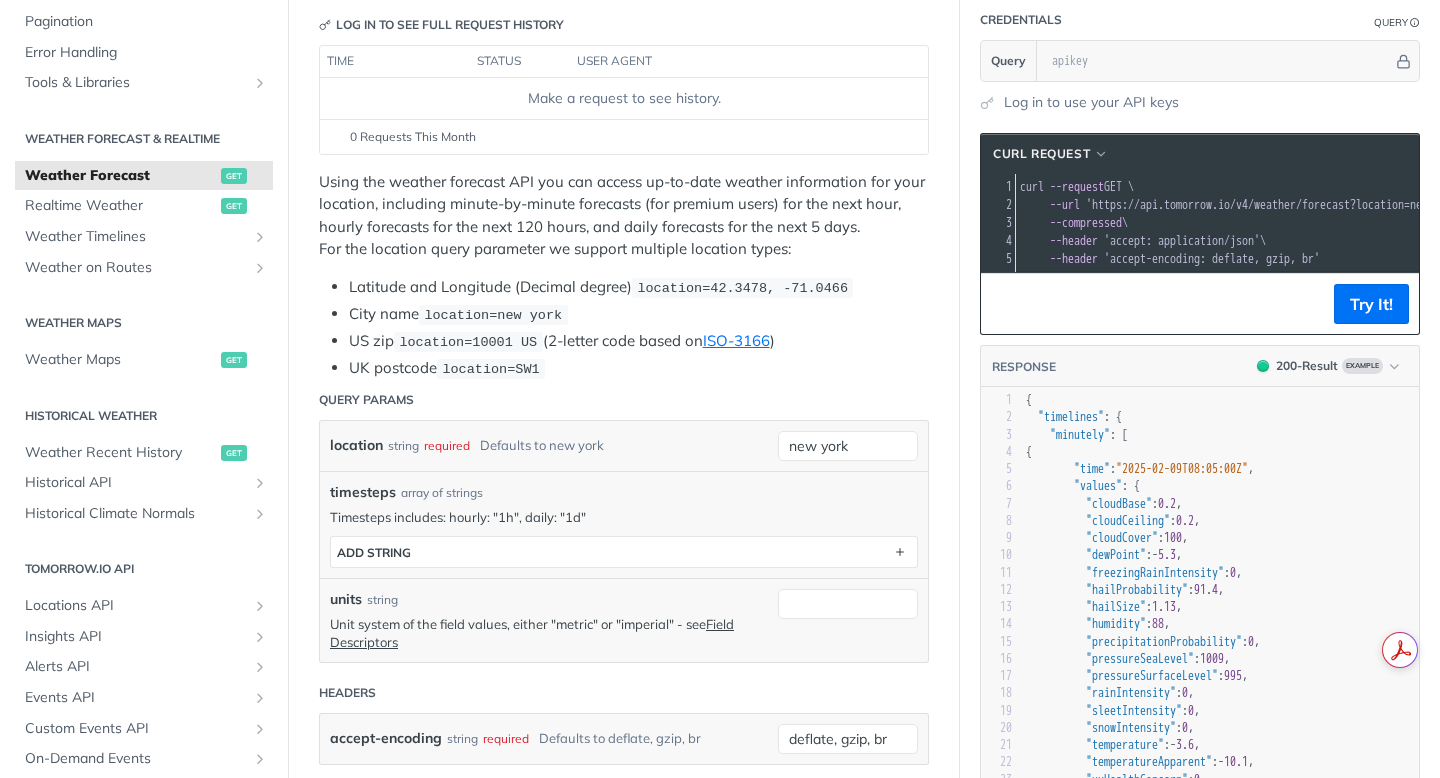 scroll, scrollTop: 230, scrollLeft: 0, axis: vertical 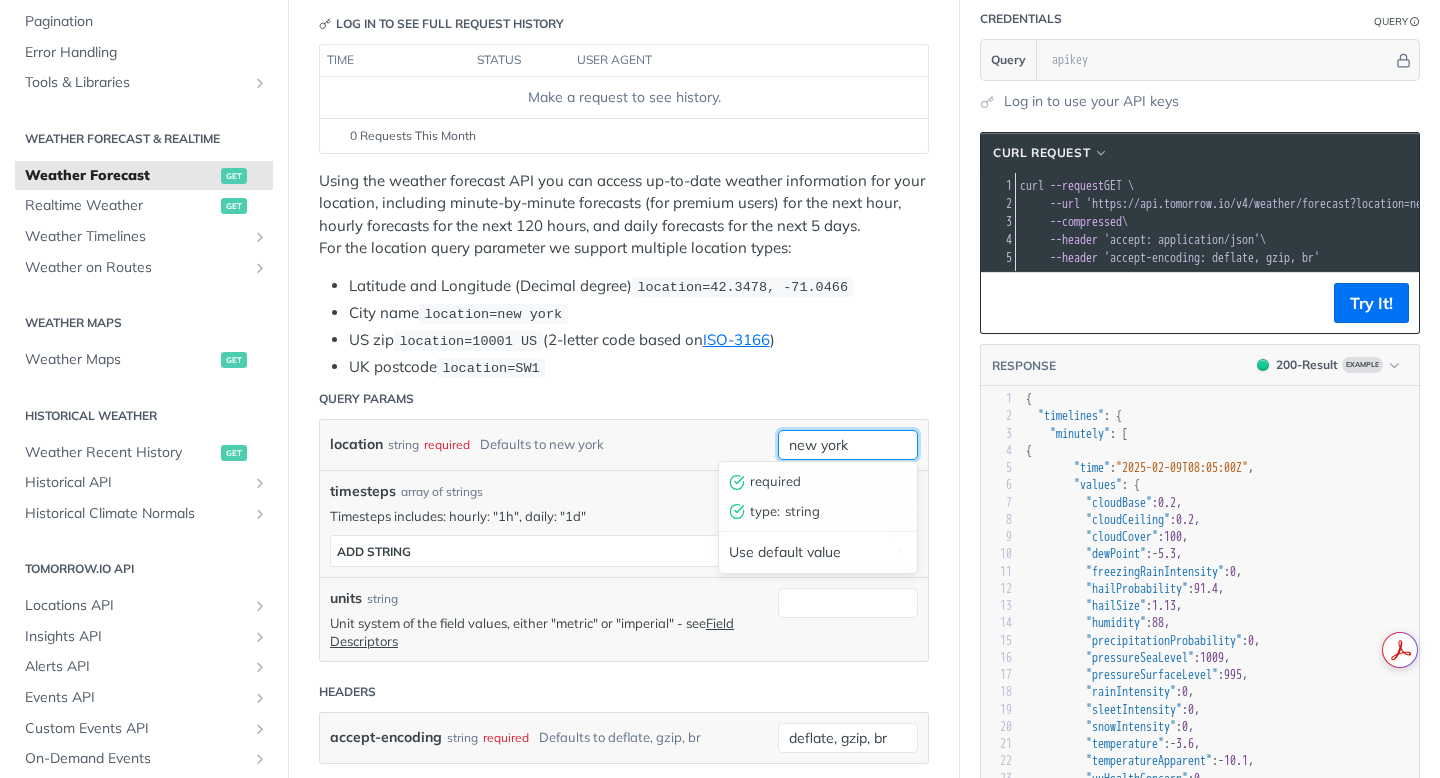 click on "new york" at bounding box center (848, 445) 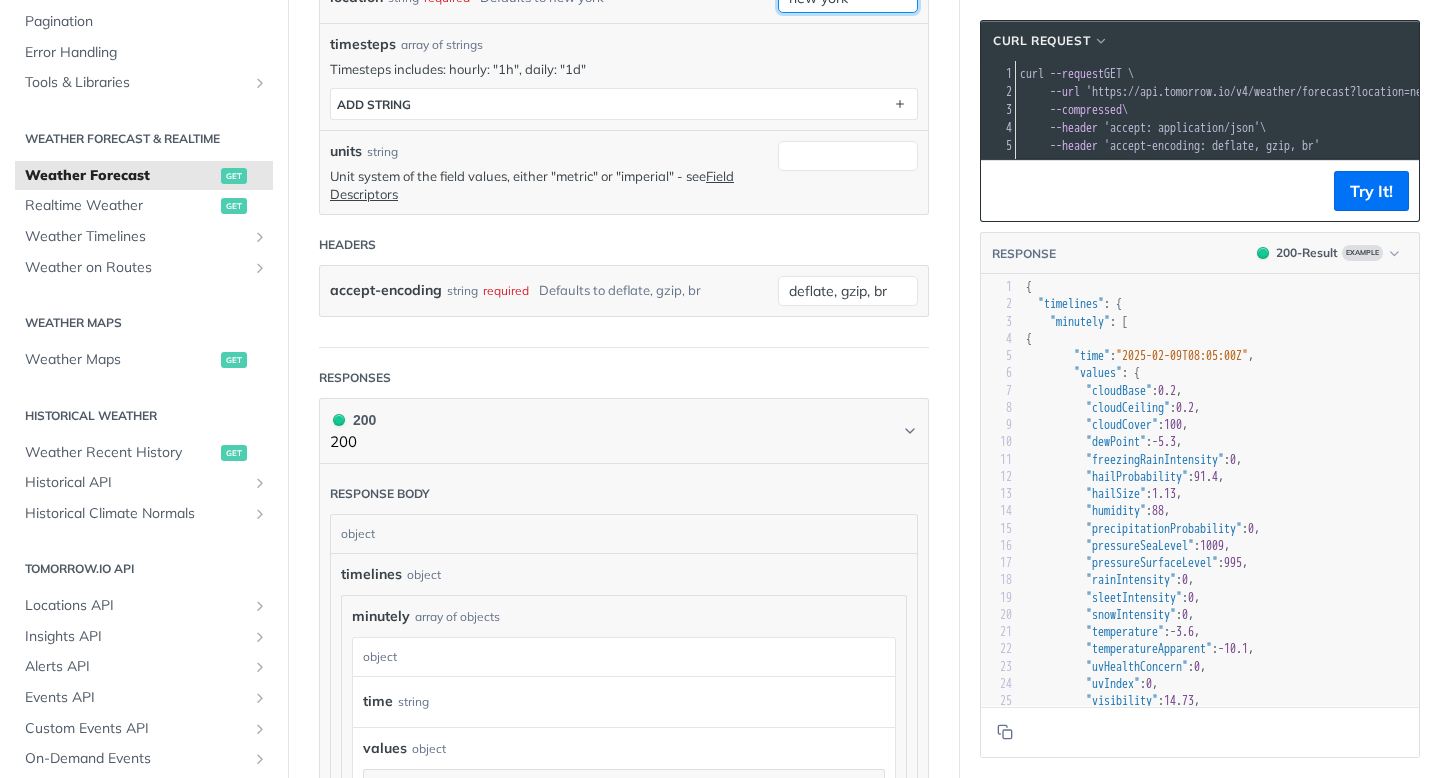scroll, scrollTop: 672, scrollLeft: 0, axis: vertical 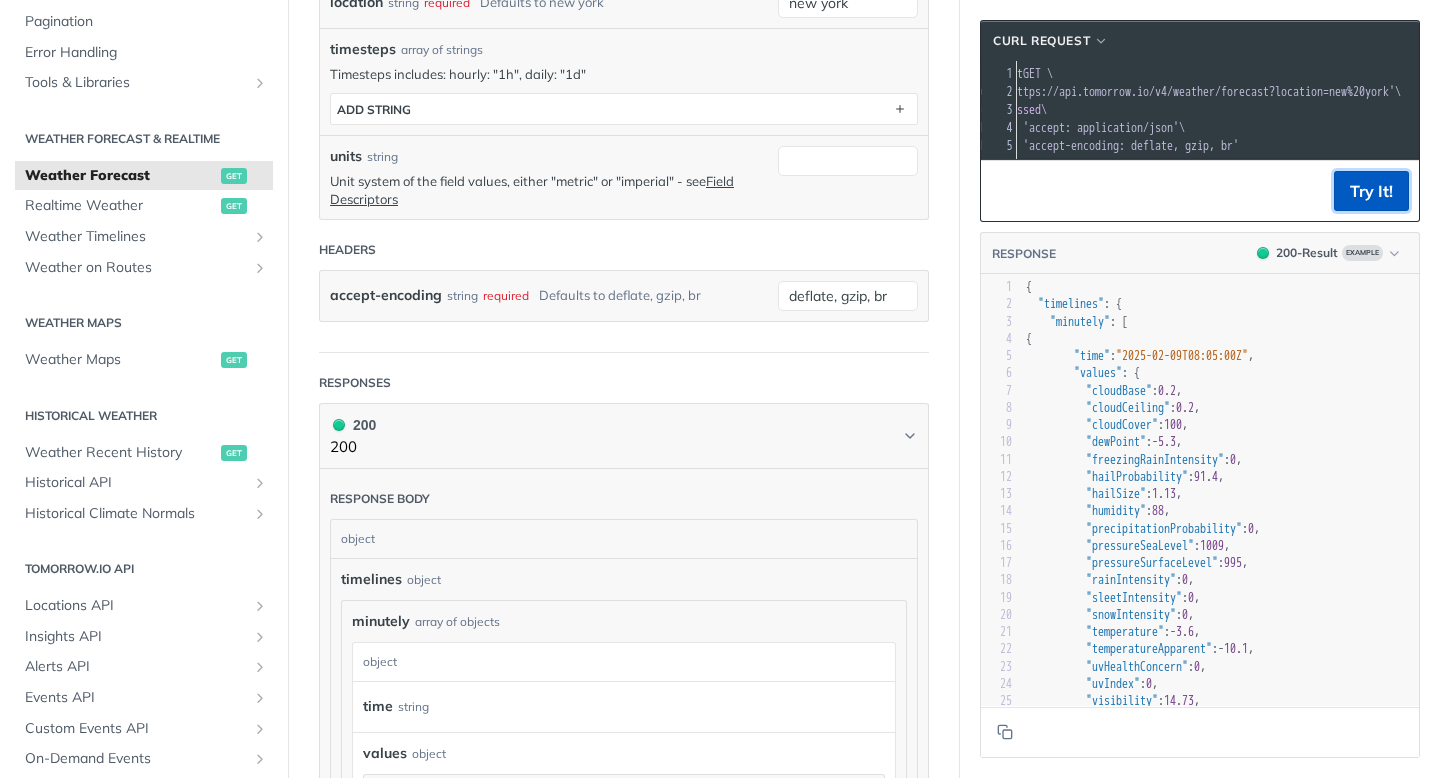 click on "Try It!" at bounding box center (1371, 191) 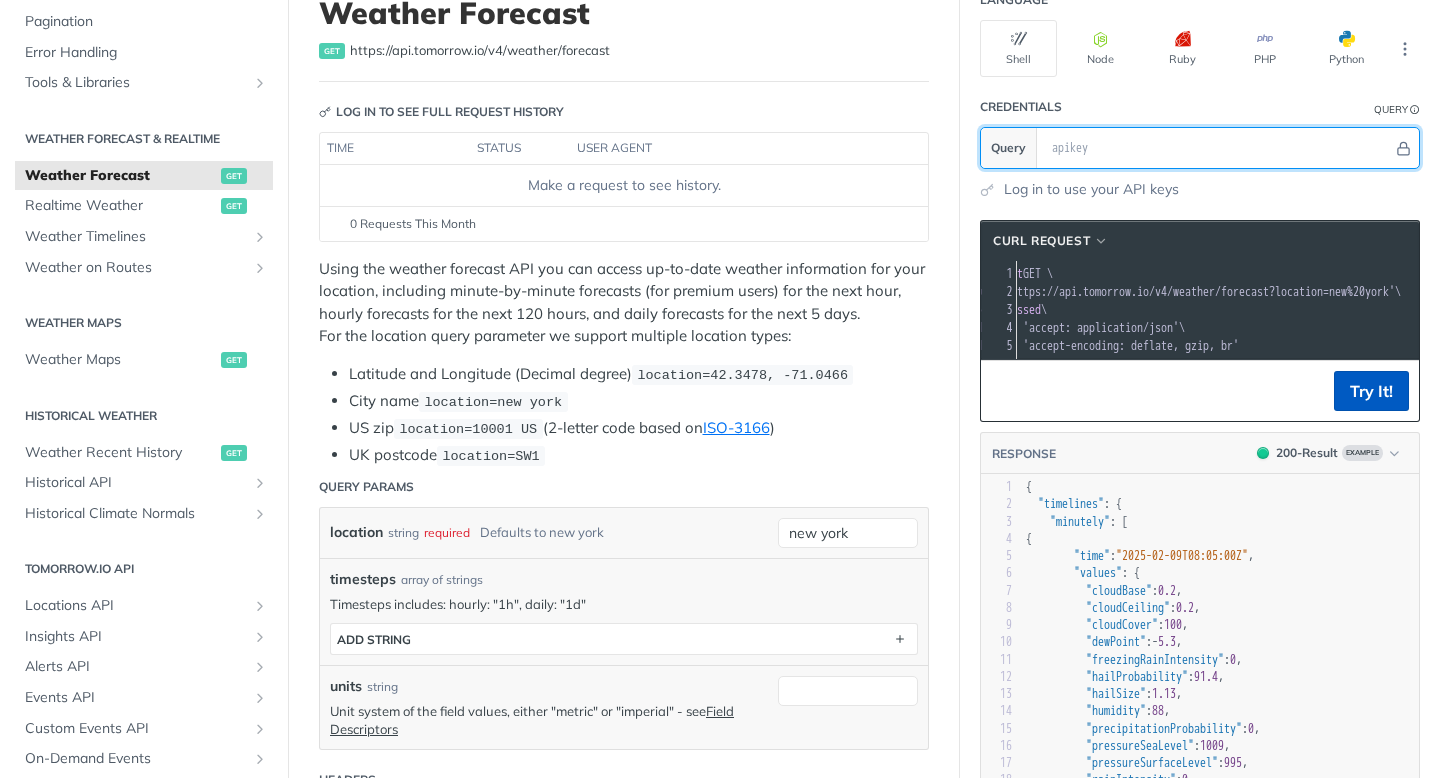 scroll, scrollTop: 134, scrollLeft: 0, axis: vertical 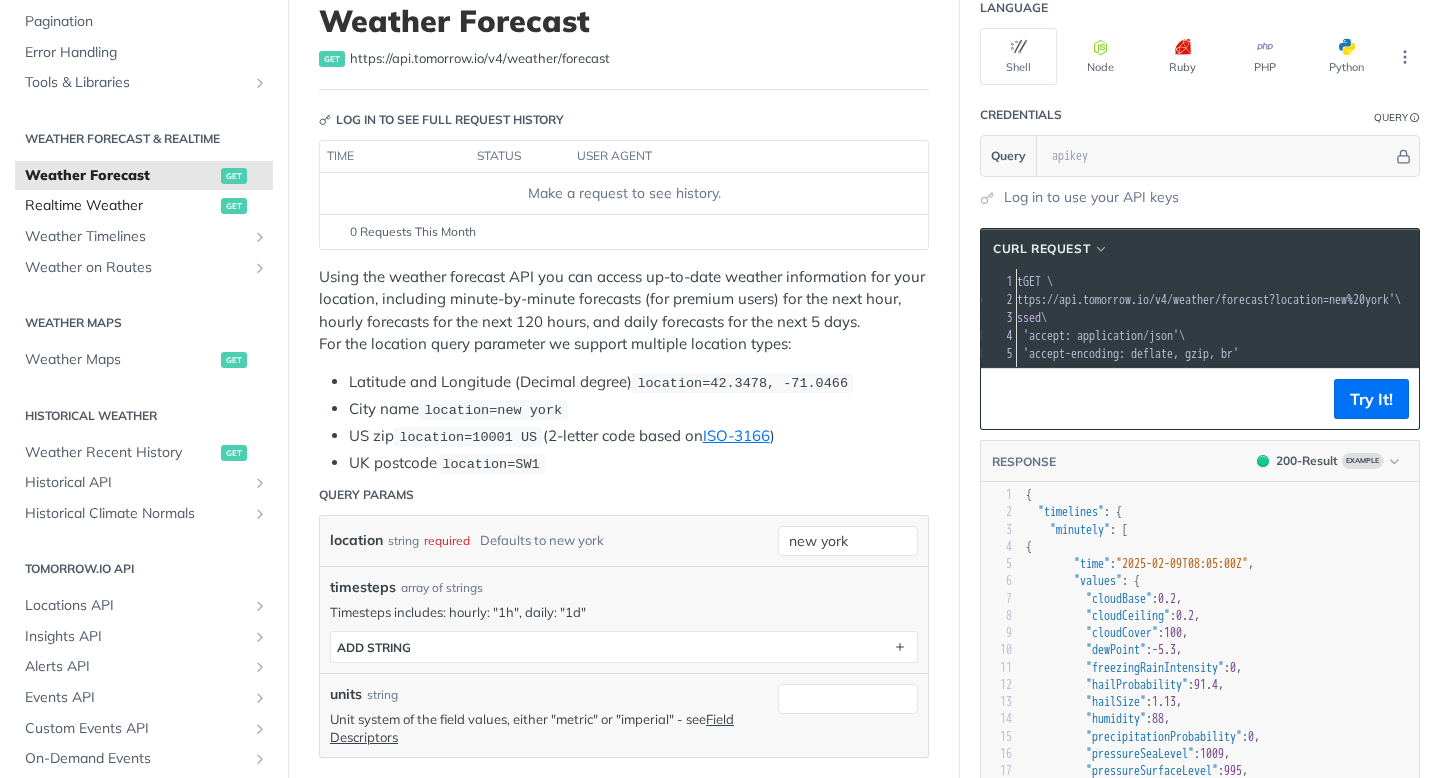click on "Realtime Weather" at bounding box center (120, 206) 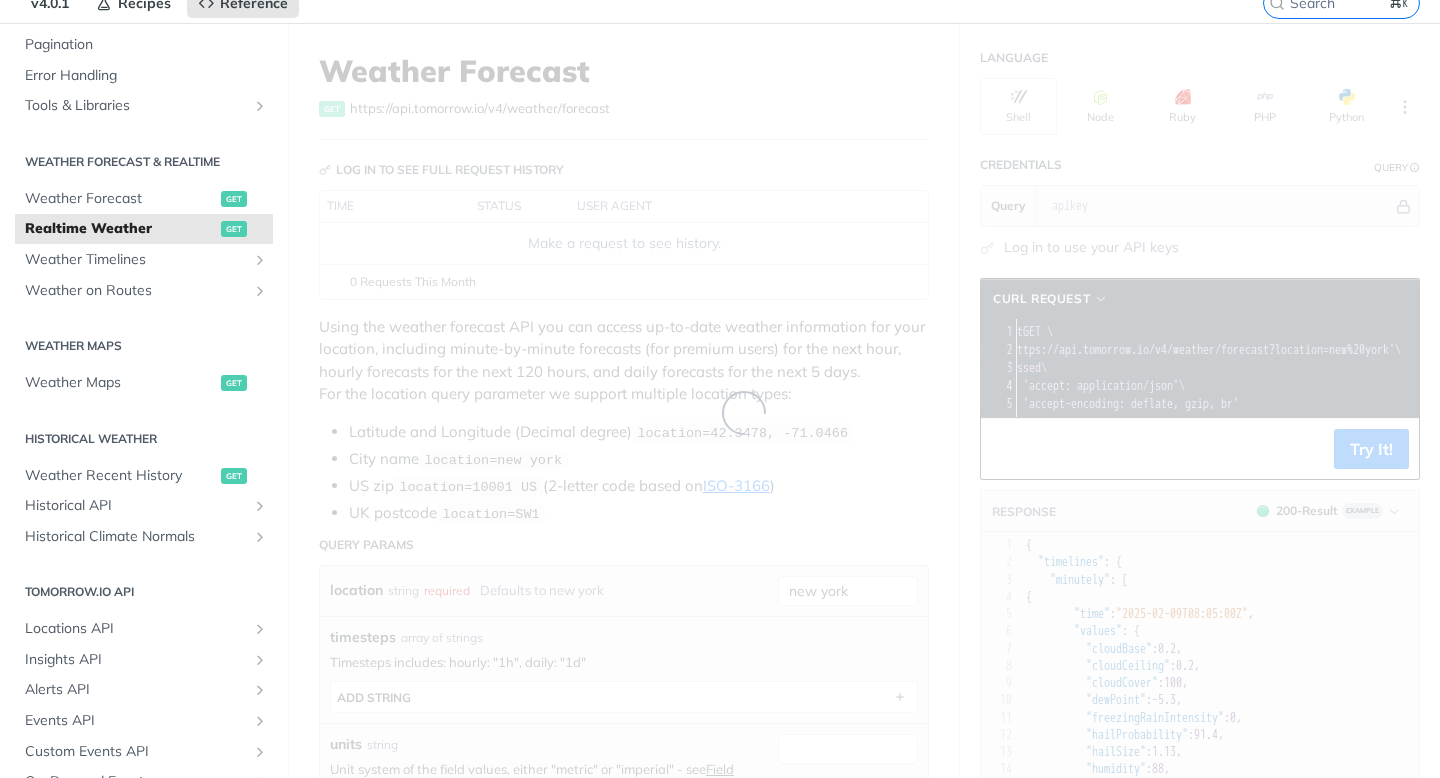 scroll, scrollTop: 0, scrollLeft: 0, axis: both 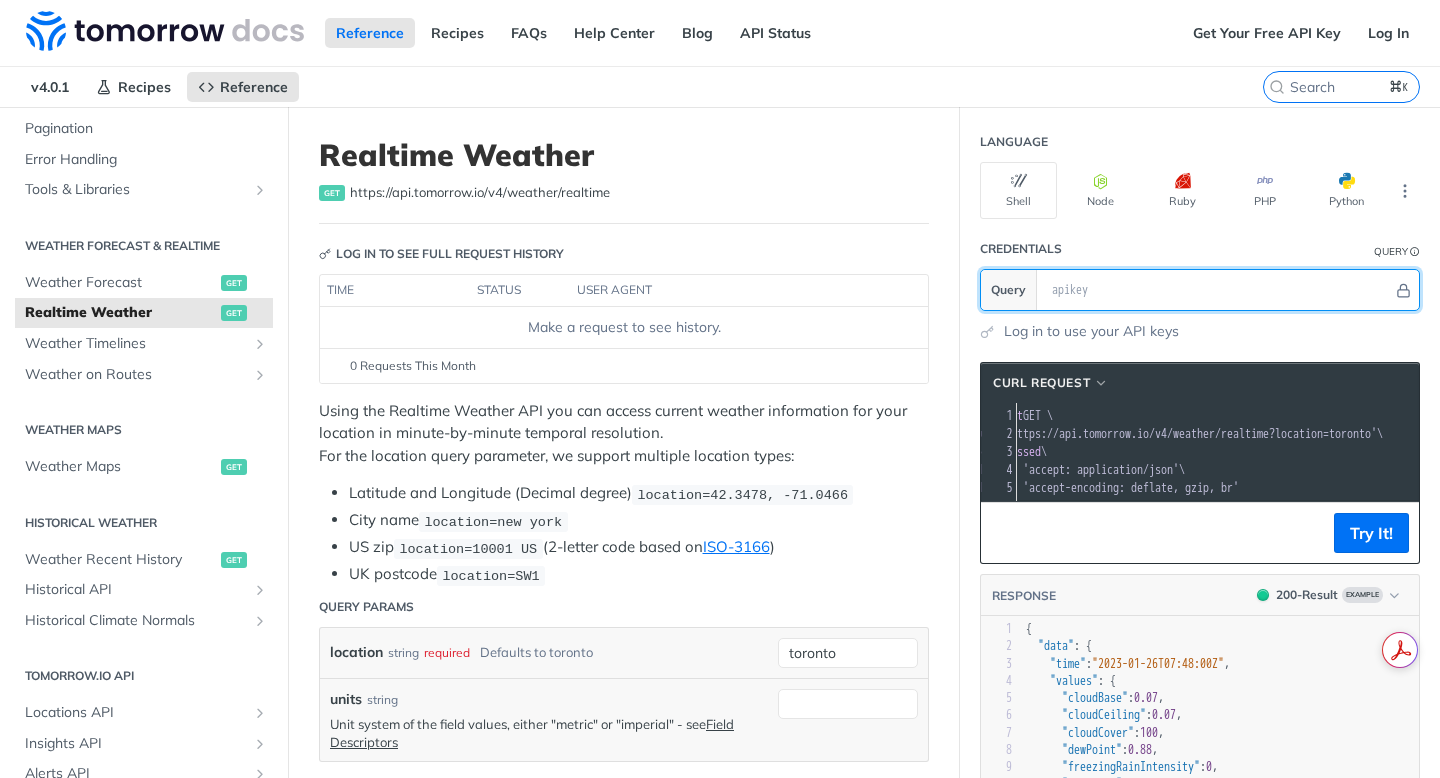 click at bounding box center (1217, 290) 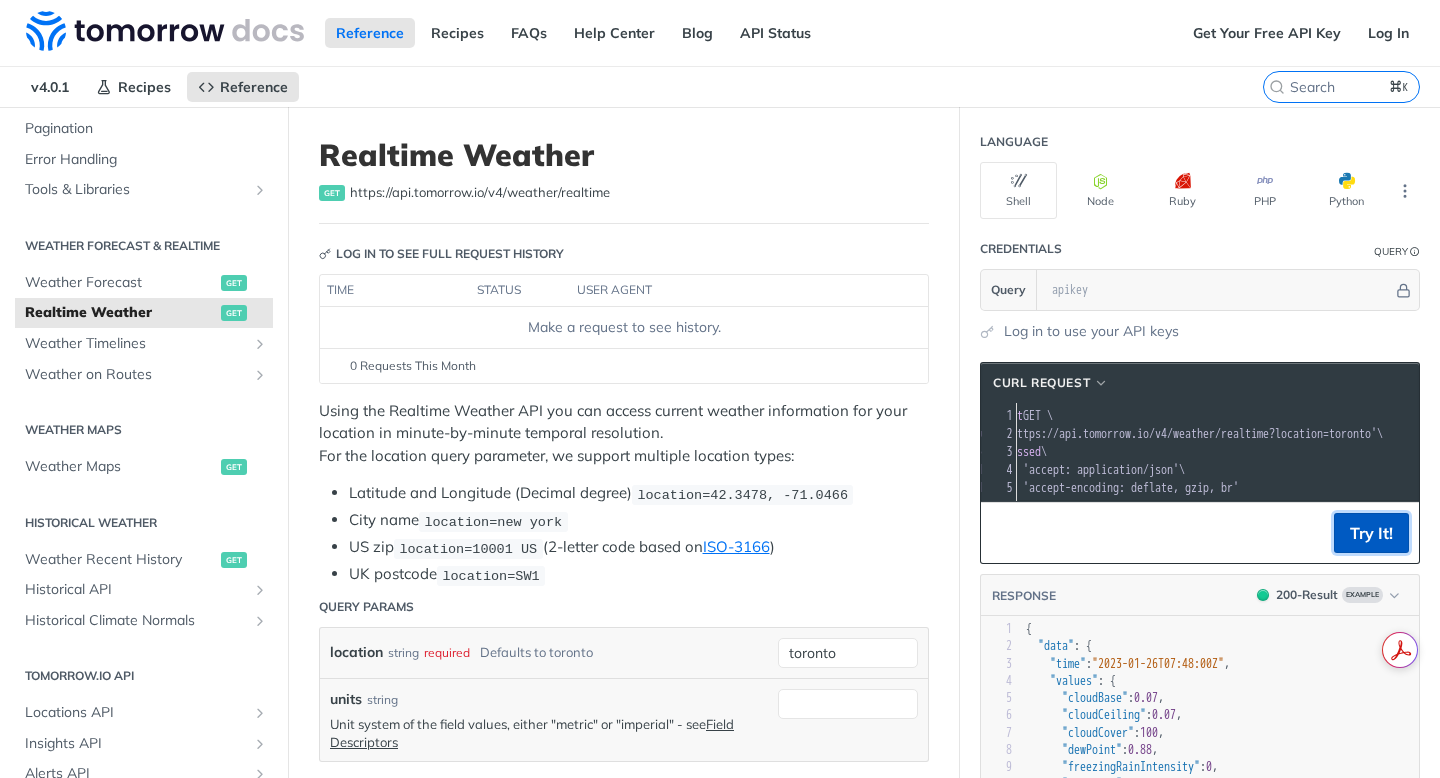 click on "Try It!" at bounding box center [1371, 533] 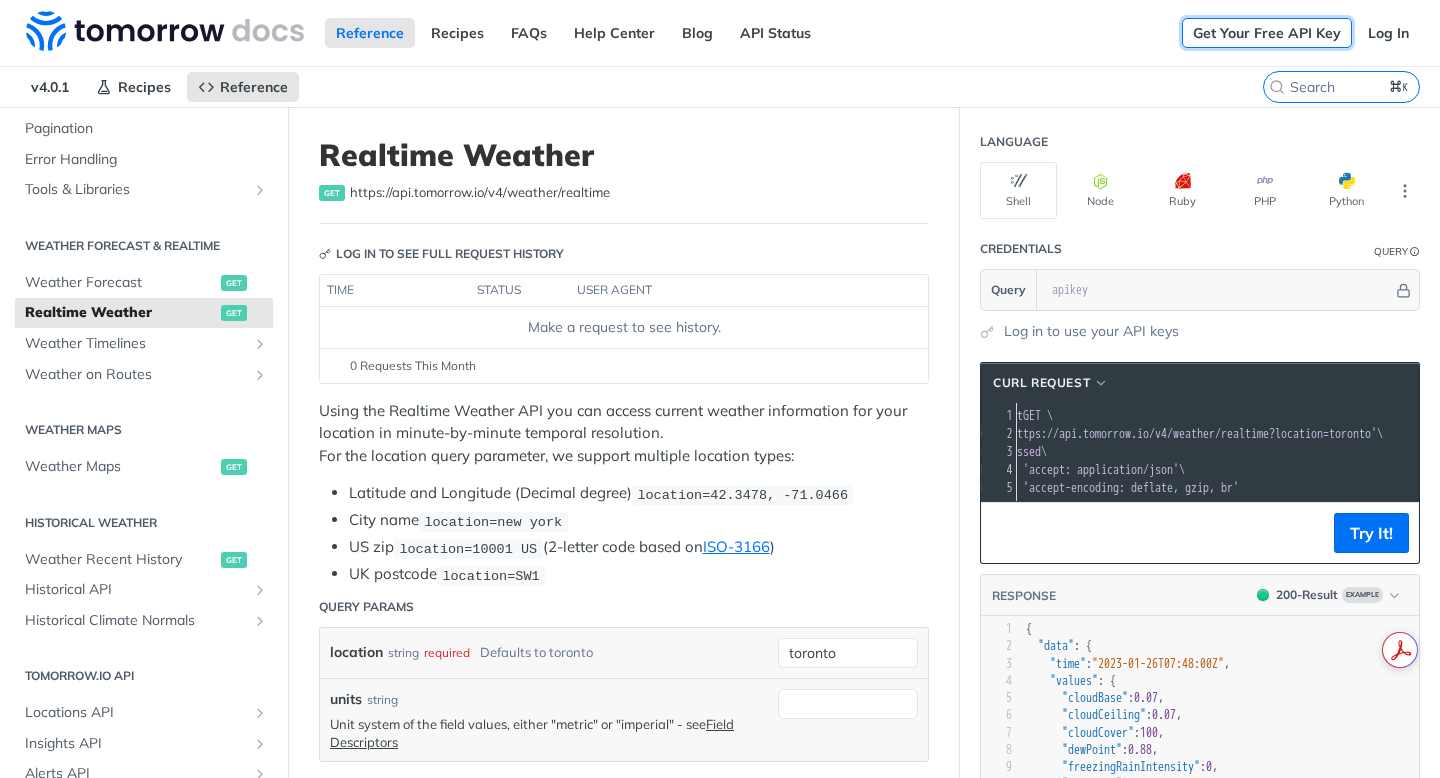 click on "Get Your Free API Key" at bounding box center [1267, 33] 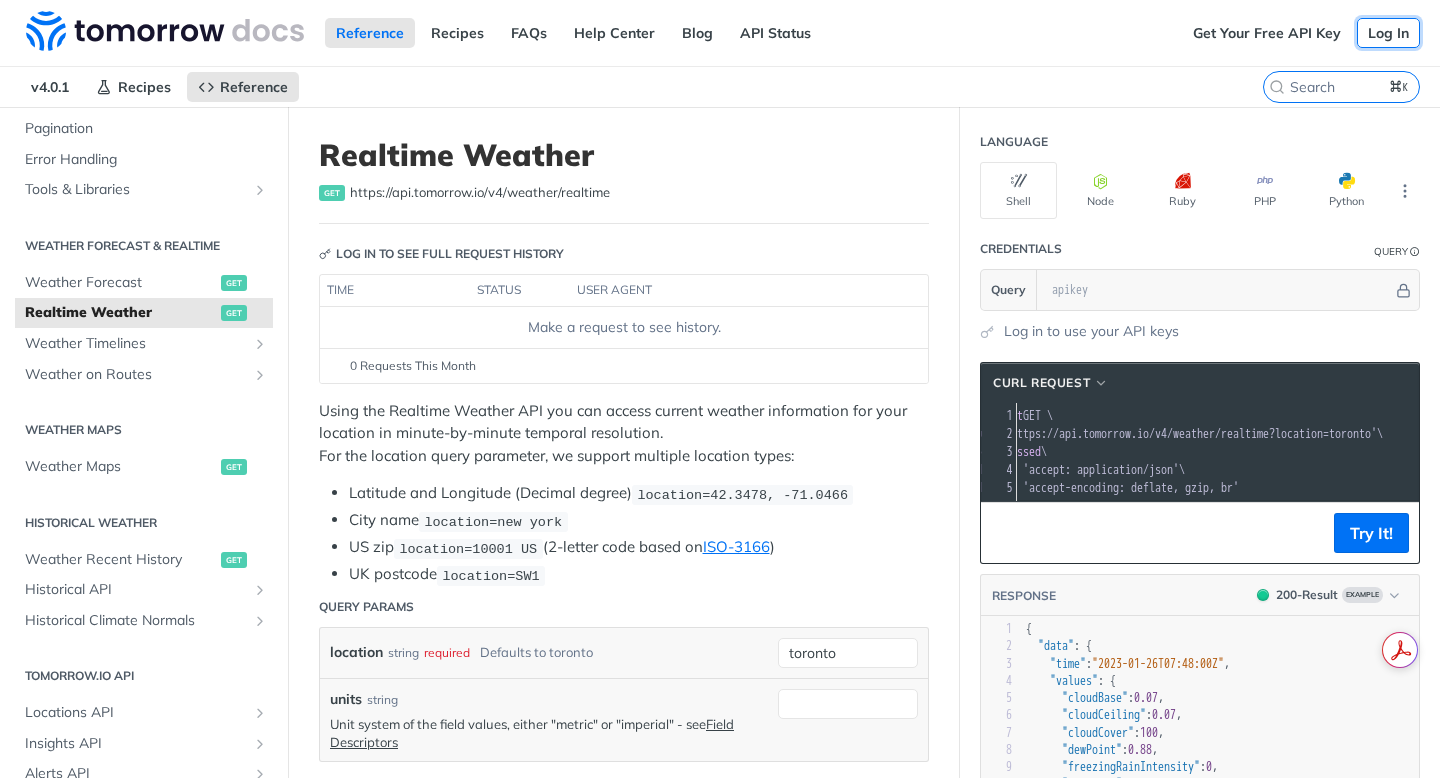 click on "Log In" at bounding box center (1388, 33) 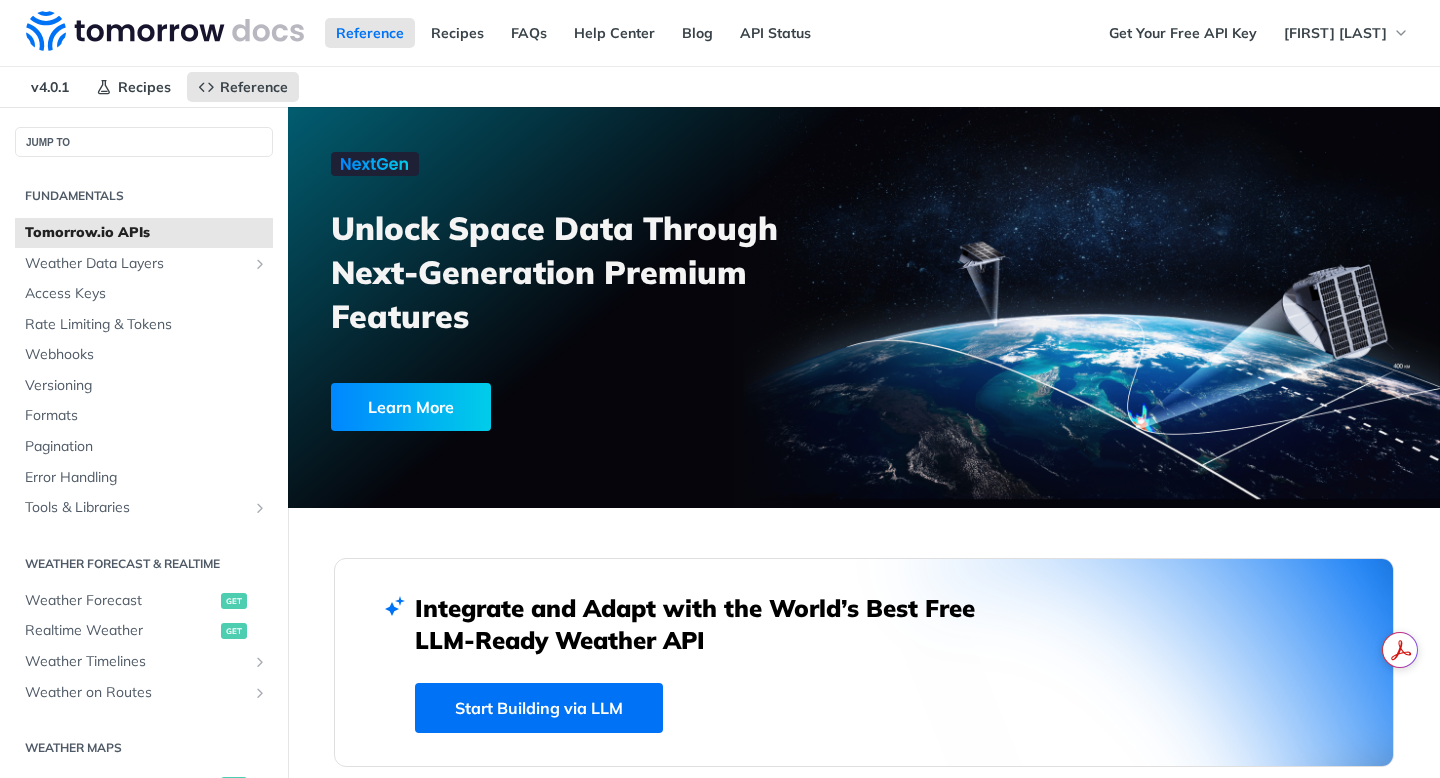 scroll, scrollTop: 0, scrollLeft: 0, axis: both 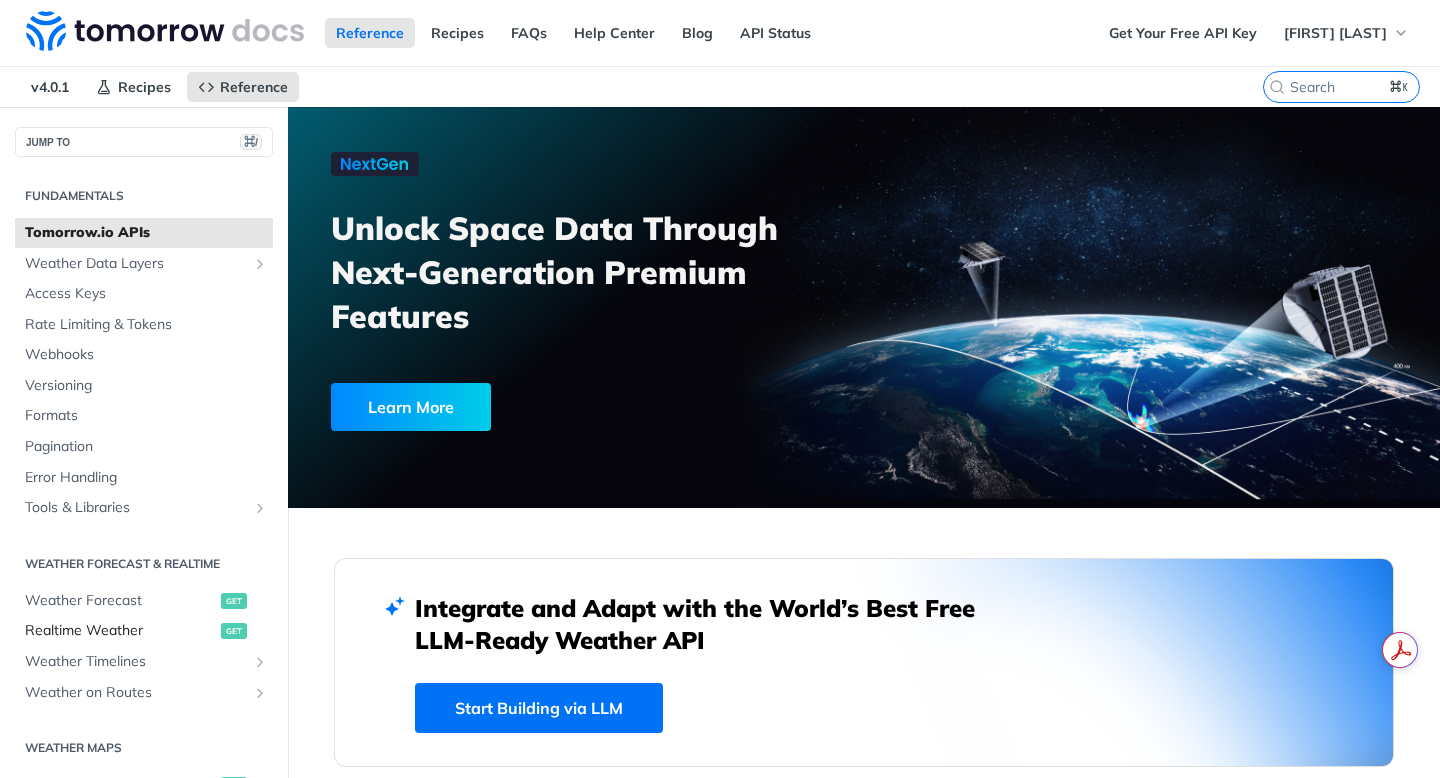 click on "Realtime Weather" at bounding box center [120, 631] 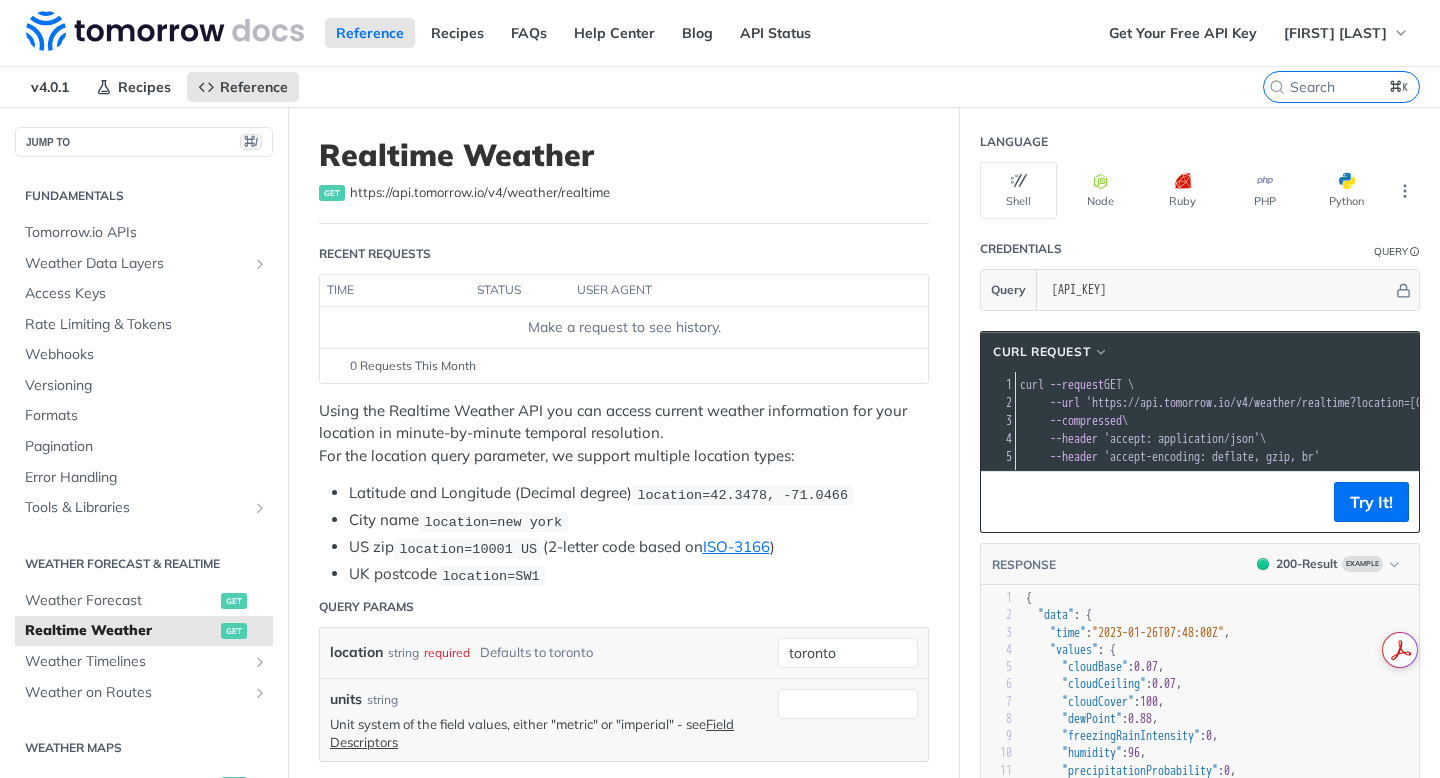 scroll, scrollTop: 0, scrollLeft: 75, axis: horizontal 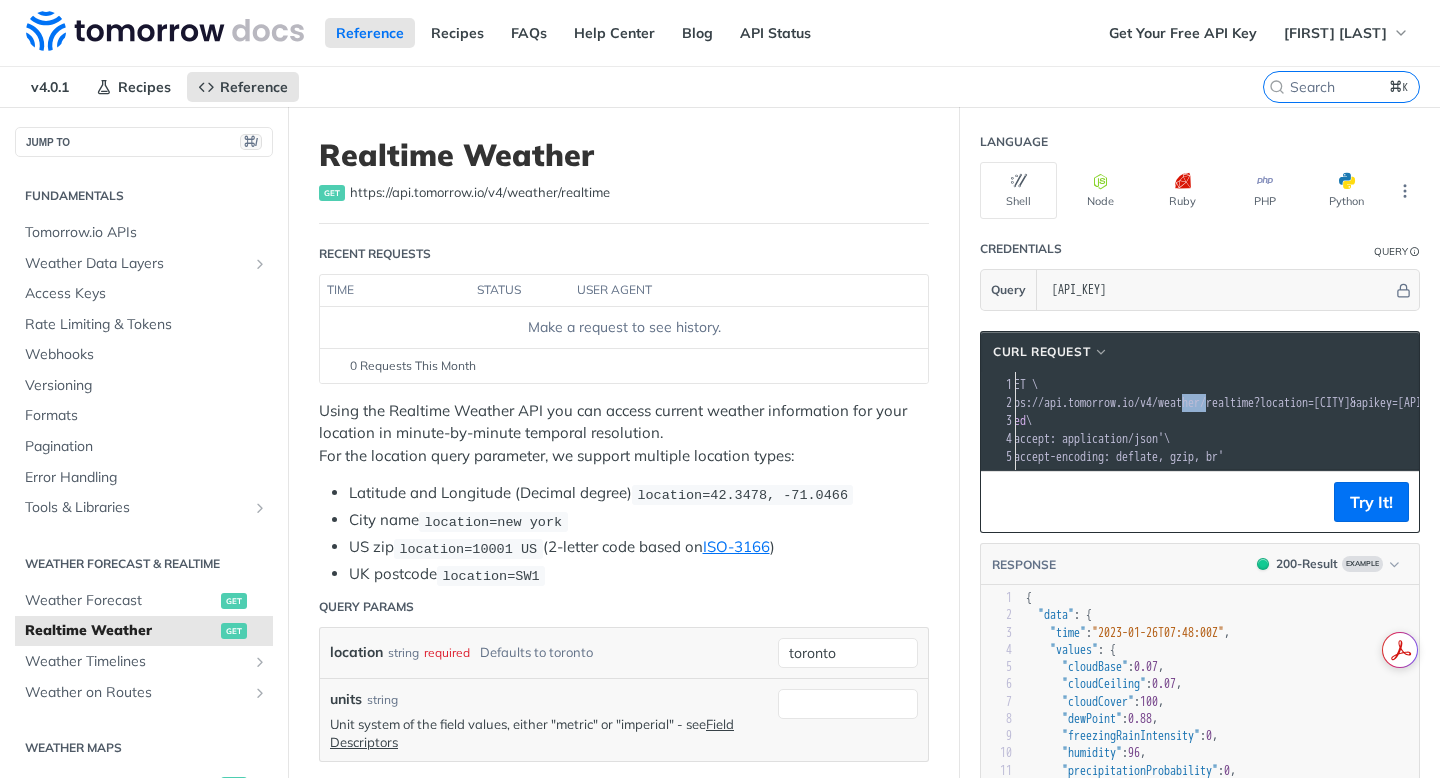drag, startPoint x: 1260, startPoint y: 405, endPoint x: 1234, endPoint y: 405, distance: 26 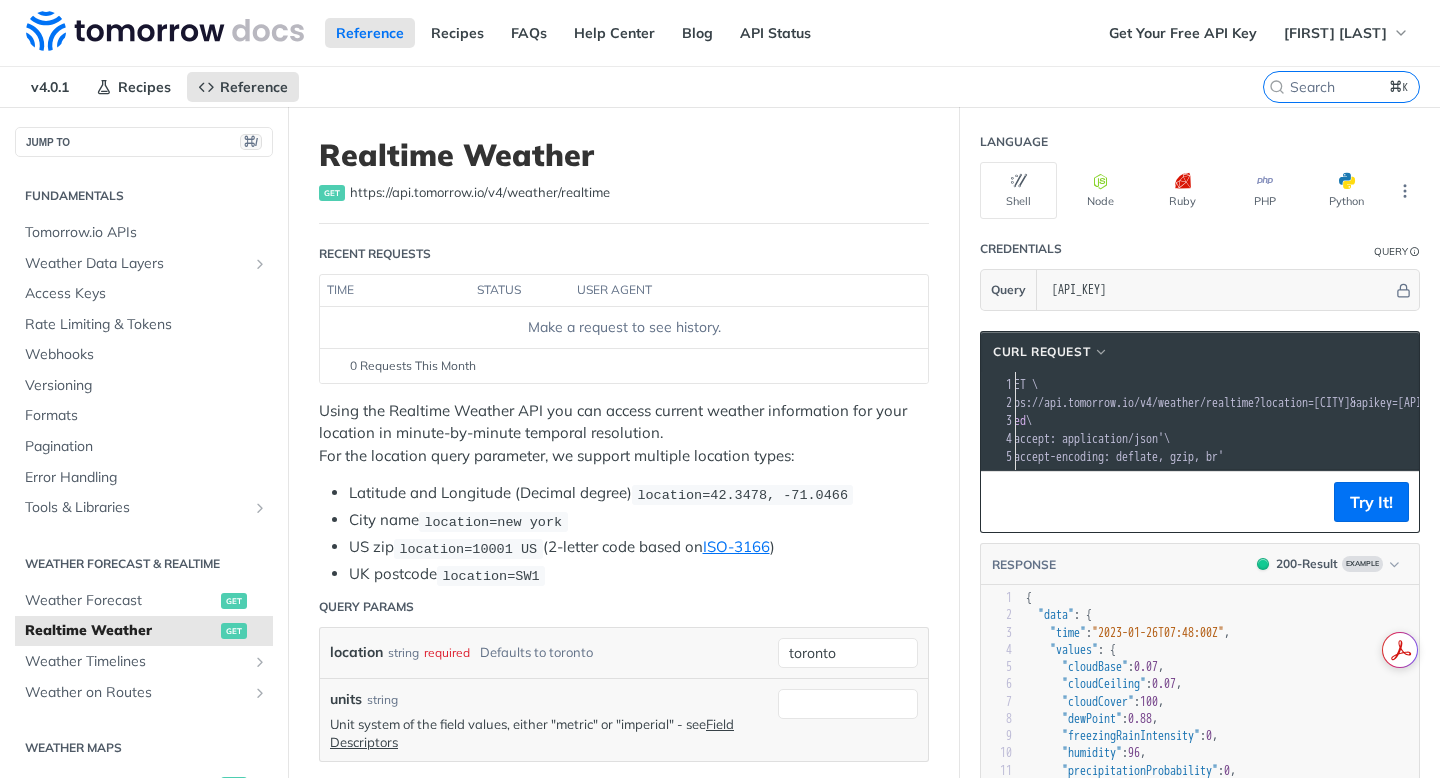 click on "curl   --request  GET \" at bounding box center (1339, 385) 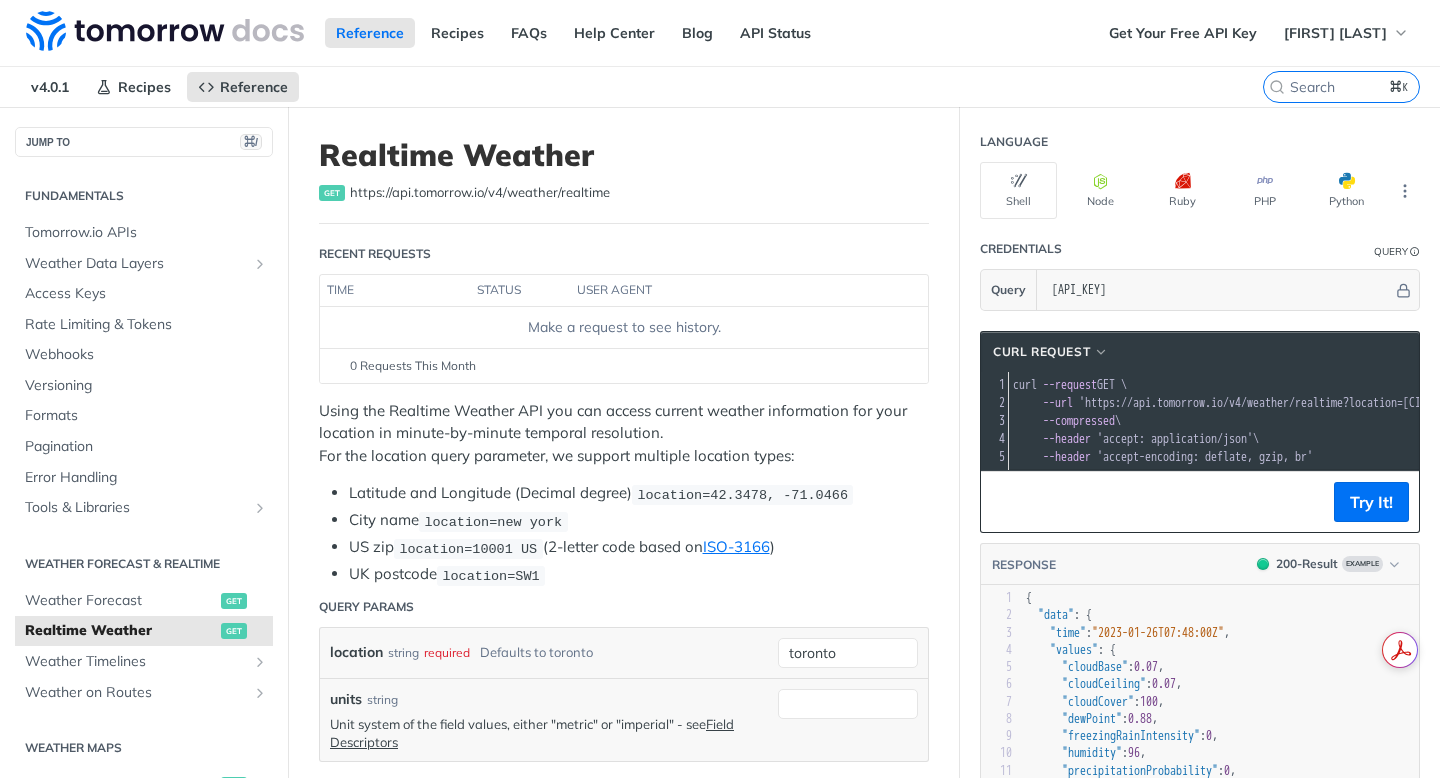 scroll, scrollTop: 0, scrollLeft: 0, axis: both 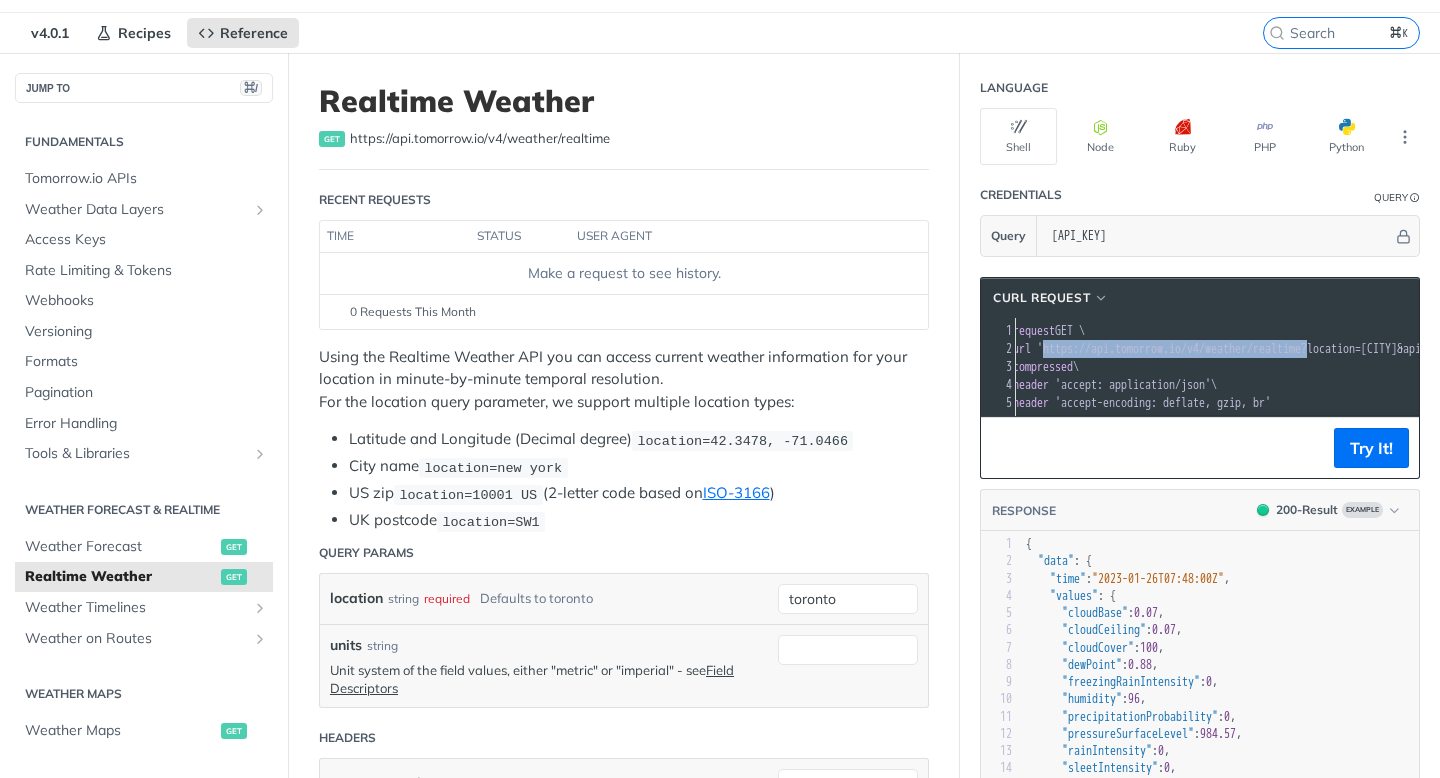 drag, startPoint x: 1108, startPoint y: 345, endPoint x: 1372, endPoint y: 347, distance: 264.00757 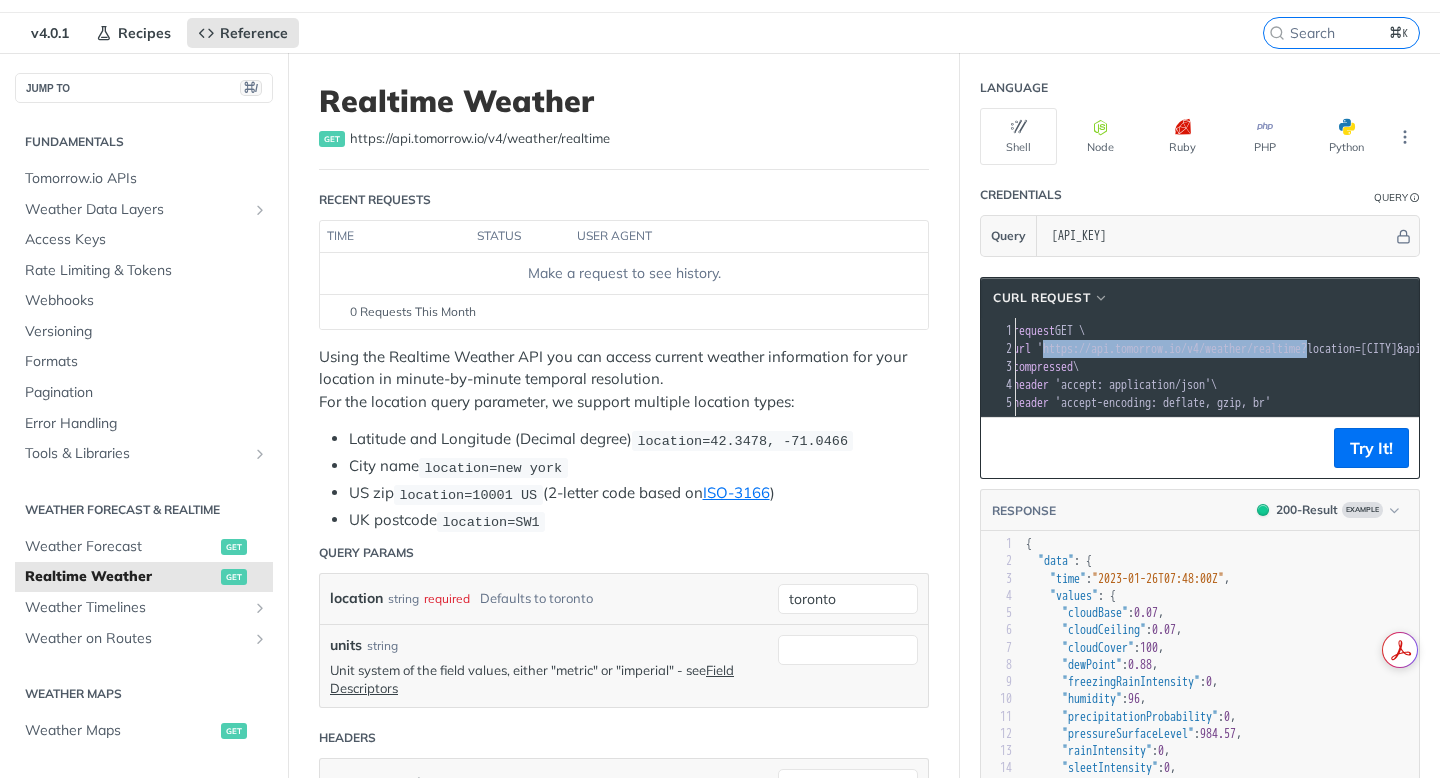 scroll, scrollTop: 145, scrollLeft: 0, axis: vertical 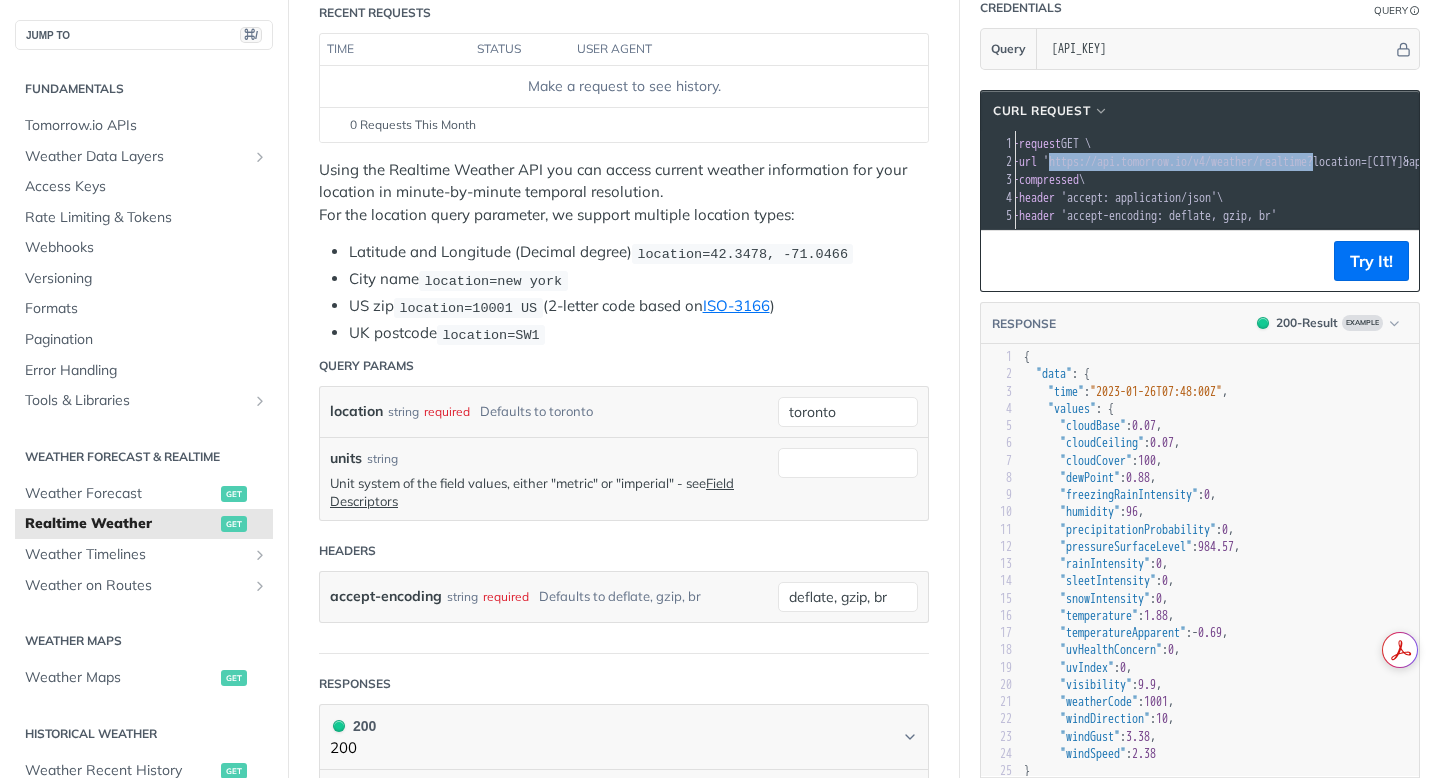 copy on "https://api.tomorrow.io/v4/weather/realtime?" 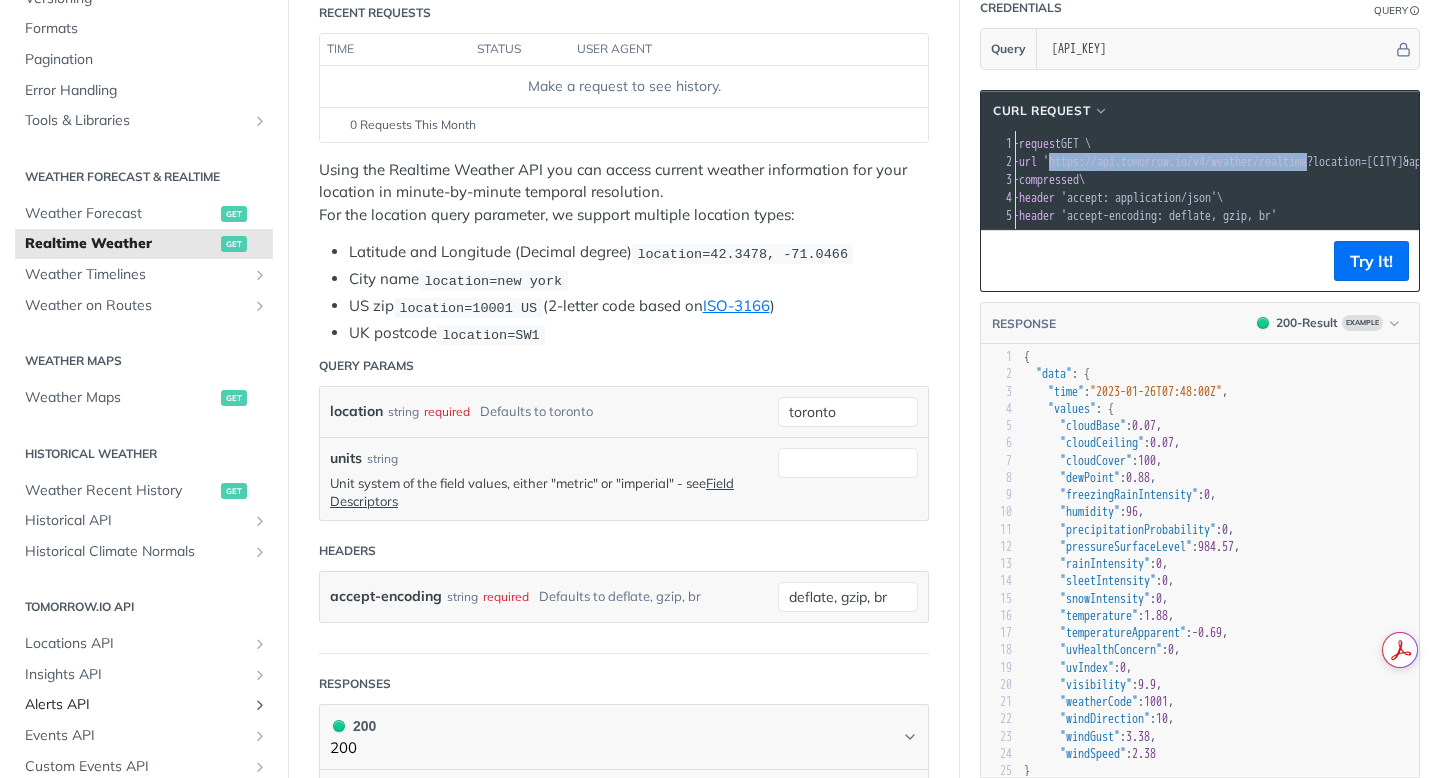 click on "Alerts API" at bounding box center [136, 705] 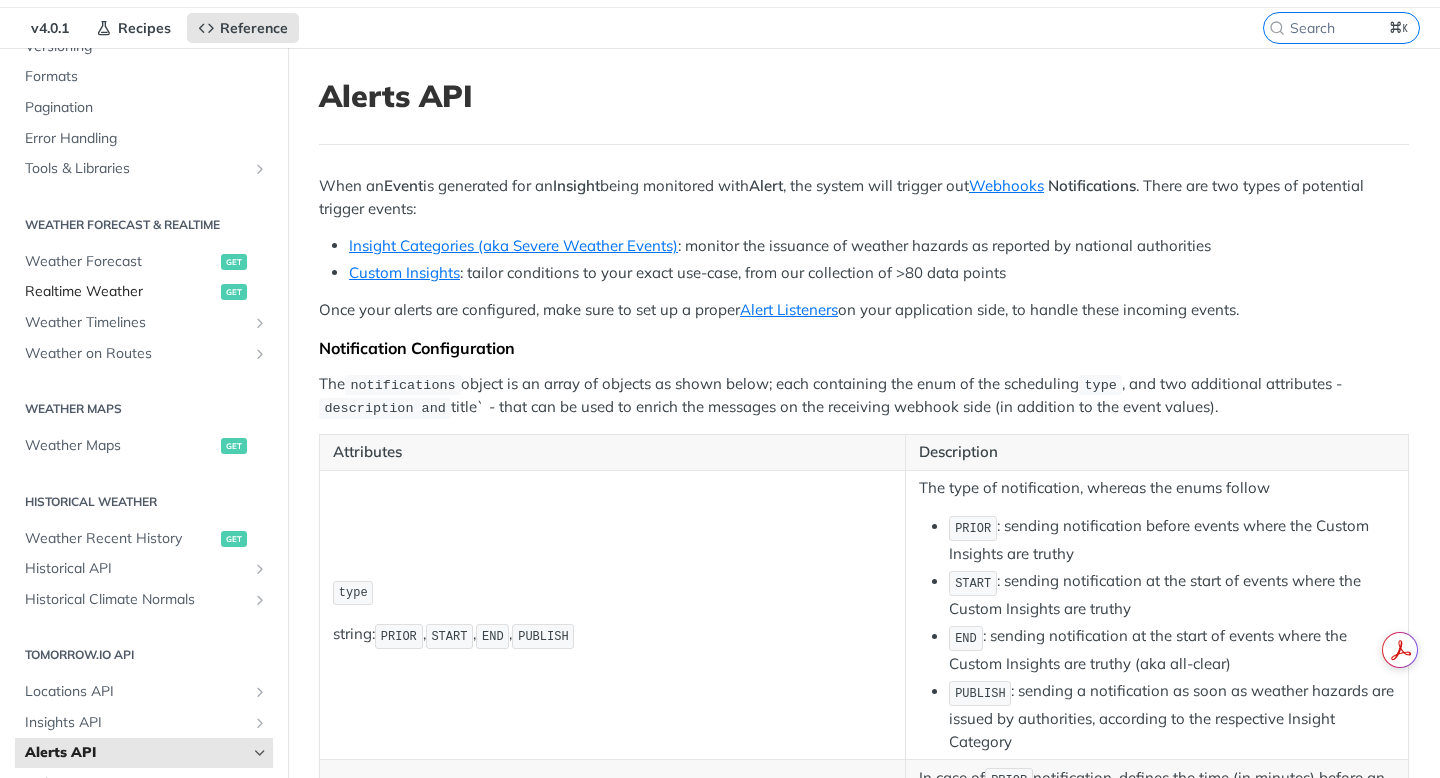 click on "Realtime Weather get" at bounding box center [144, 292] 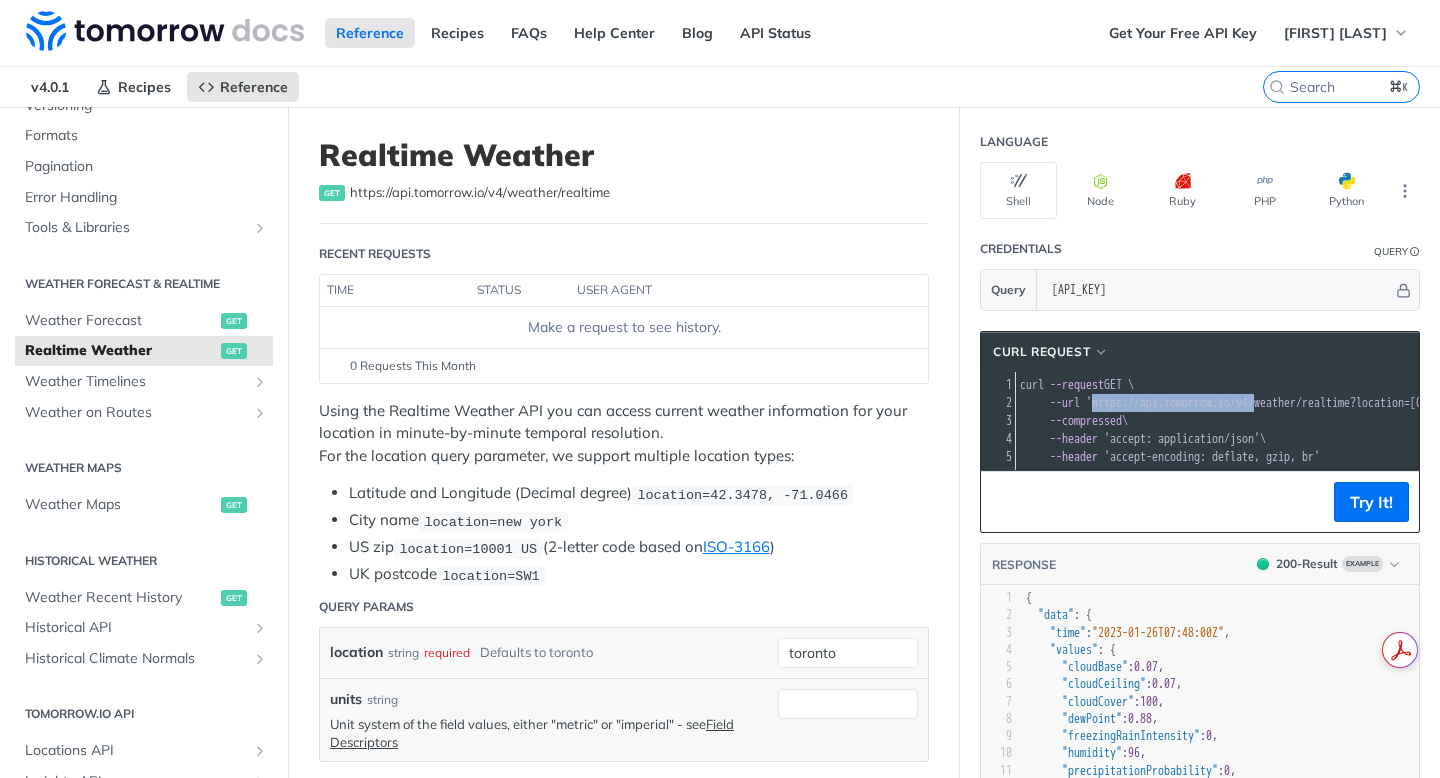 drag, startPoint x: 1302, startPoint y: 403, endPoint x: 1110, endPoint y: 399, distance: 192.04166 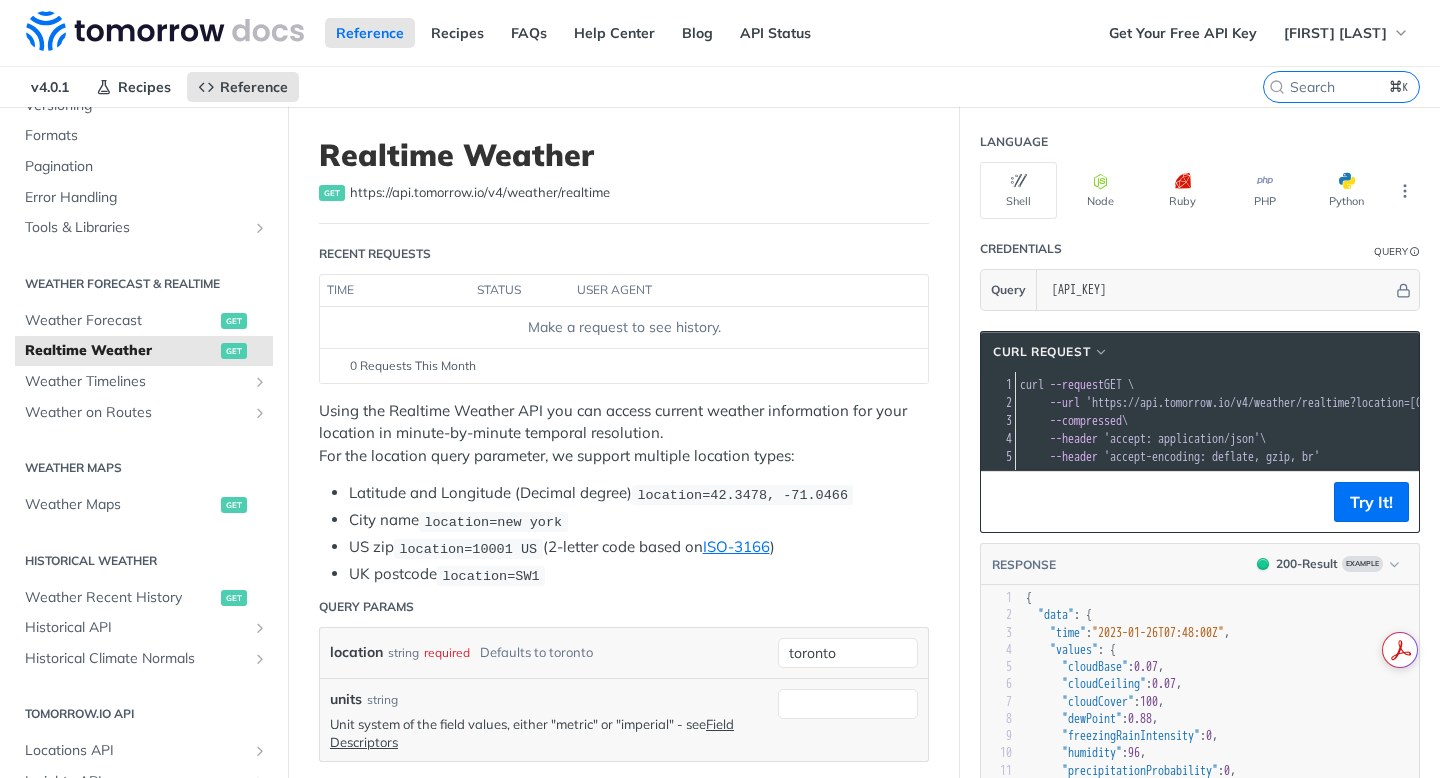 click on "--url" at bounding box center [1065, 403] 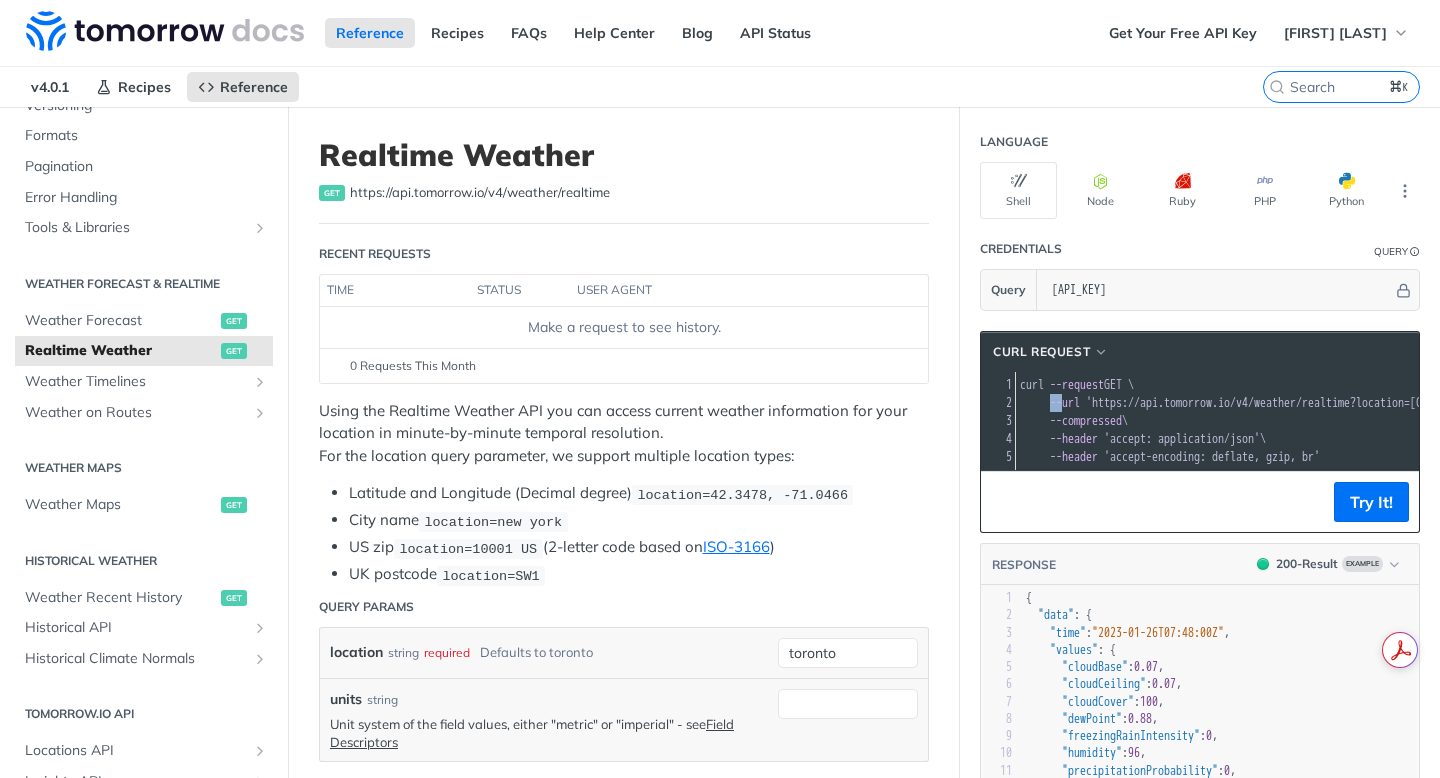 click on "--url" at bounding box center [1065, 403] 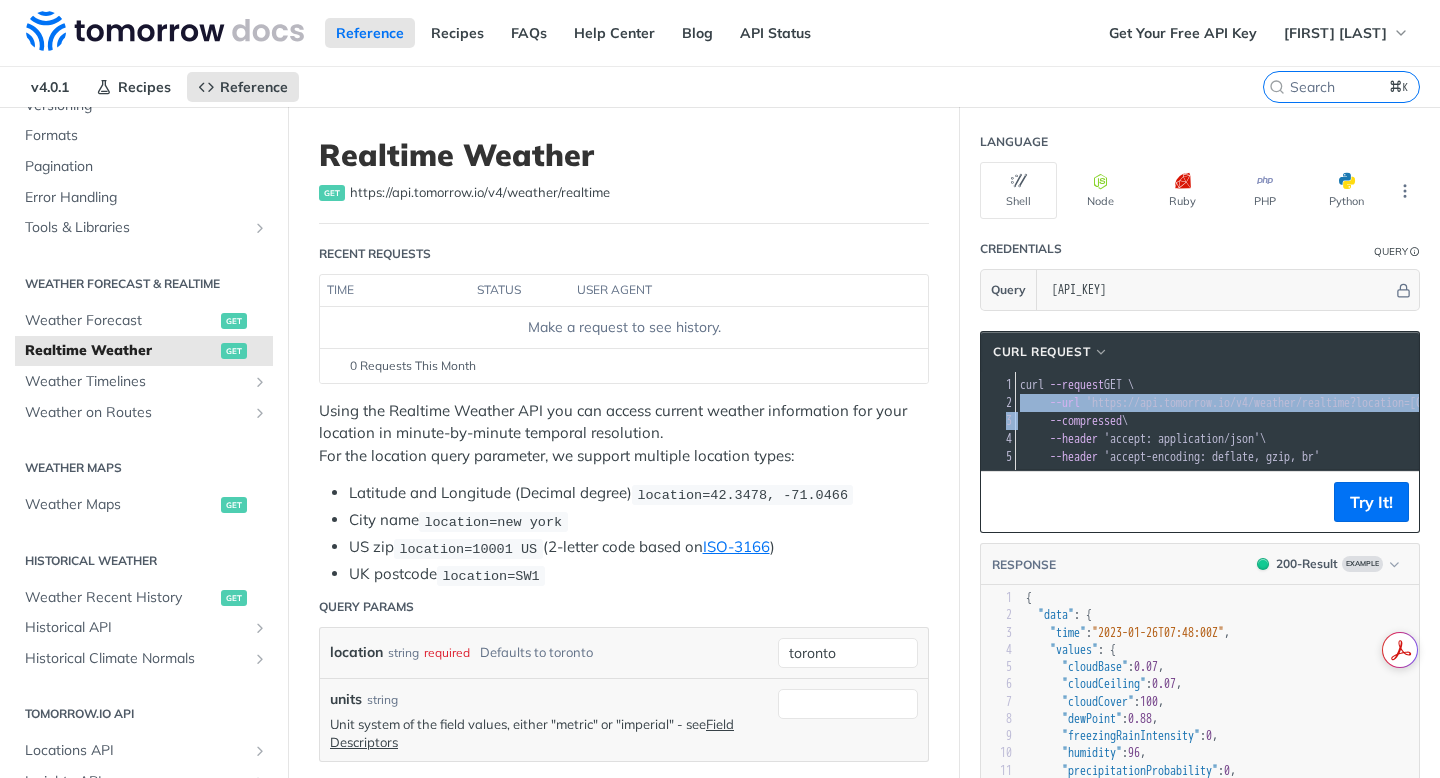 click on "--url" at bounding box center [1065, 403] 